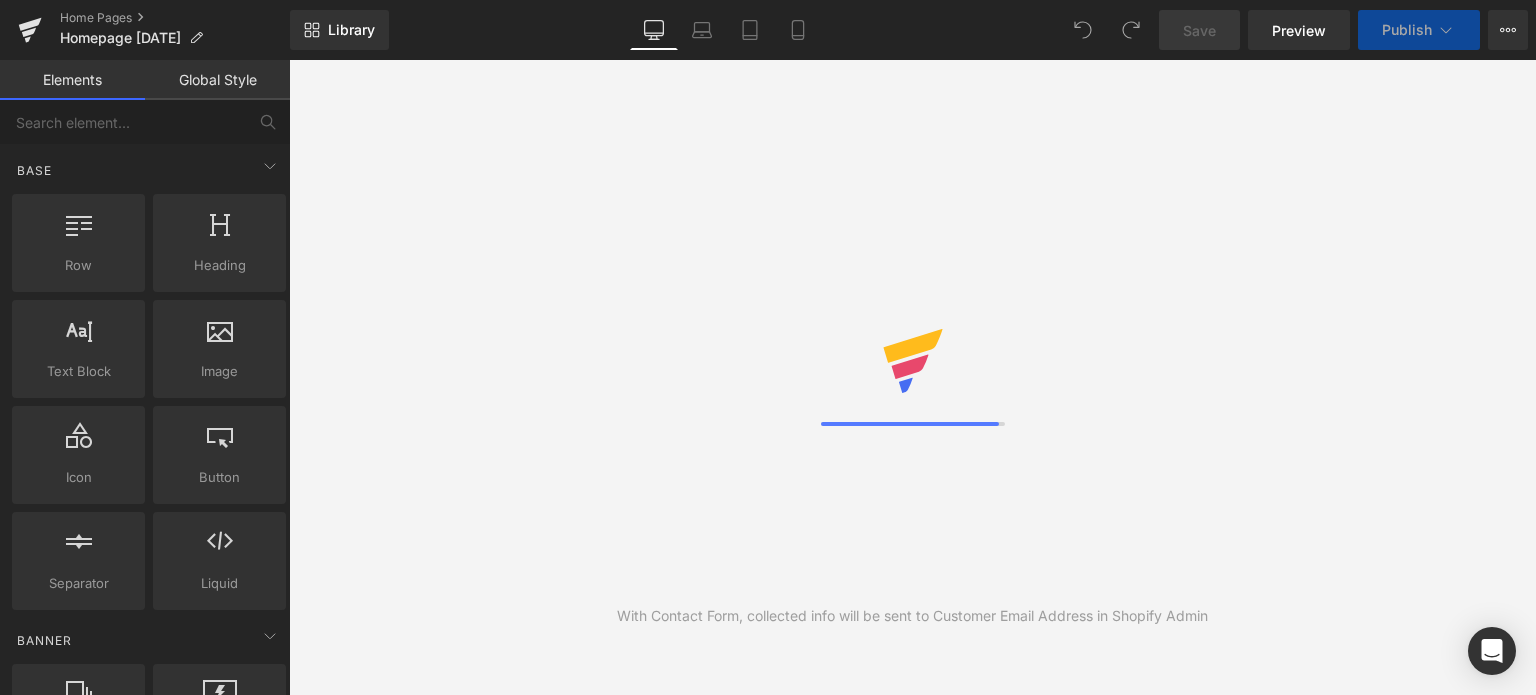 scroll, scrollTop: 0, scrollLeft: 0, axis: both 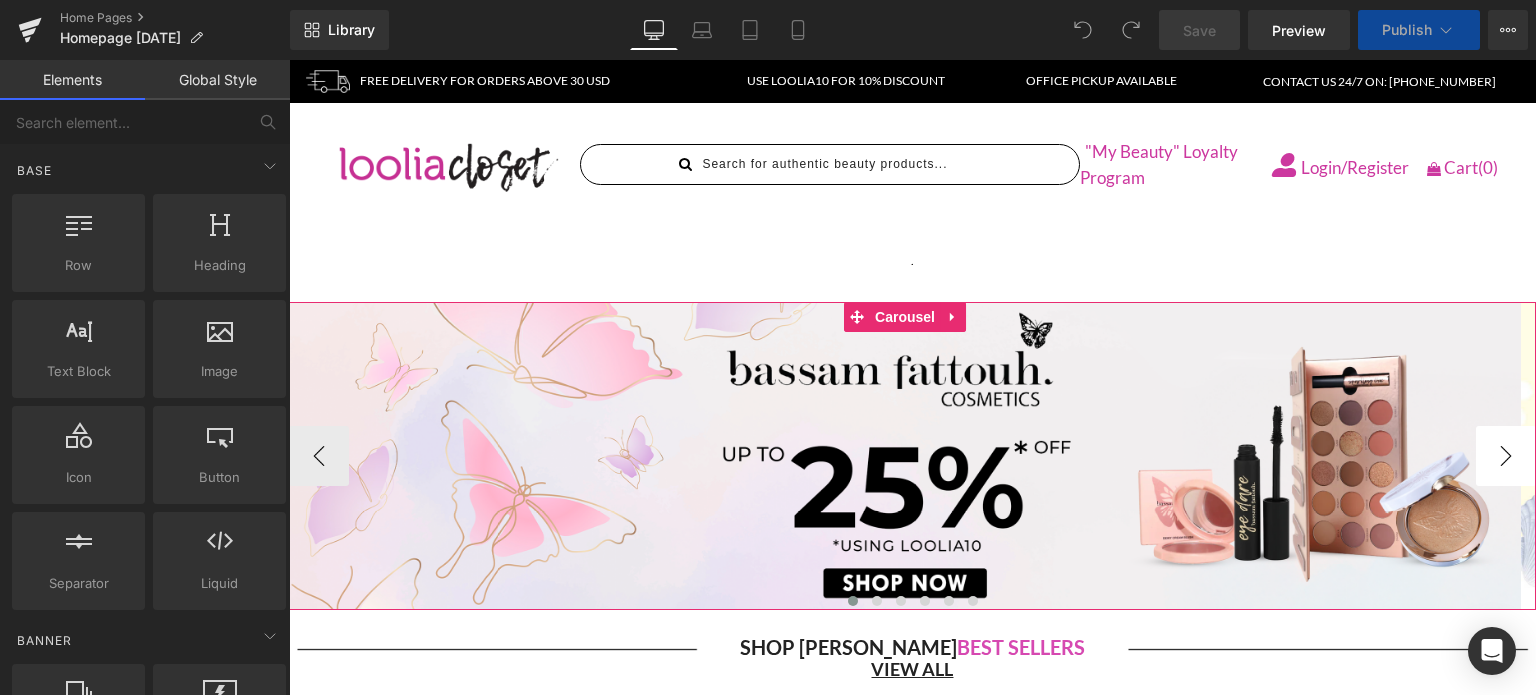 click on "›" at bounding box center [1506, 456] 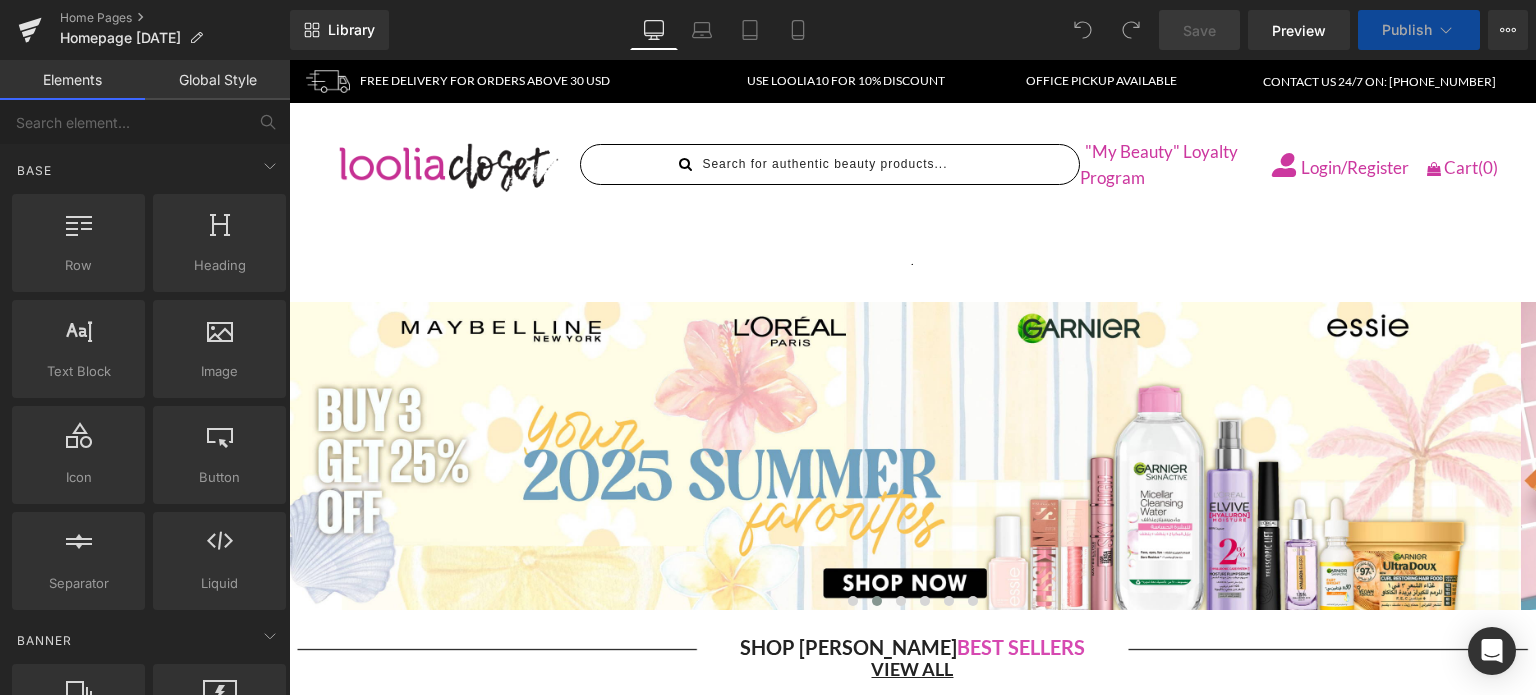 scroll, scrollTop: 131, scrollLeft: 0, axis: vertical 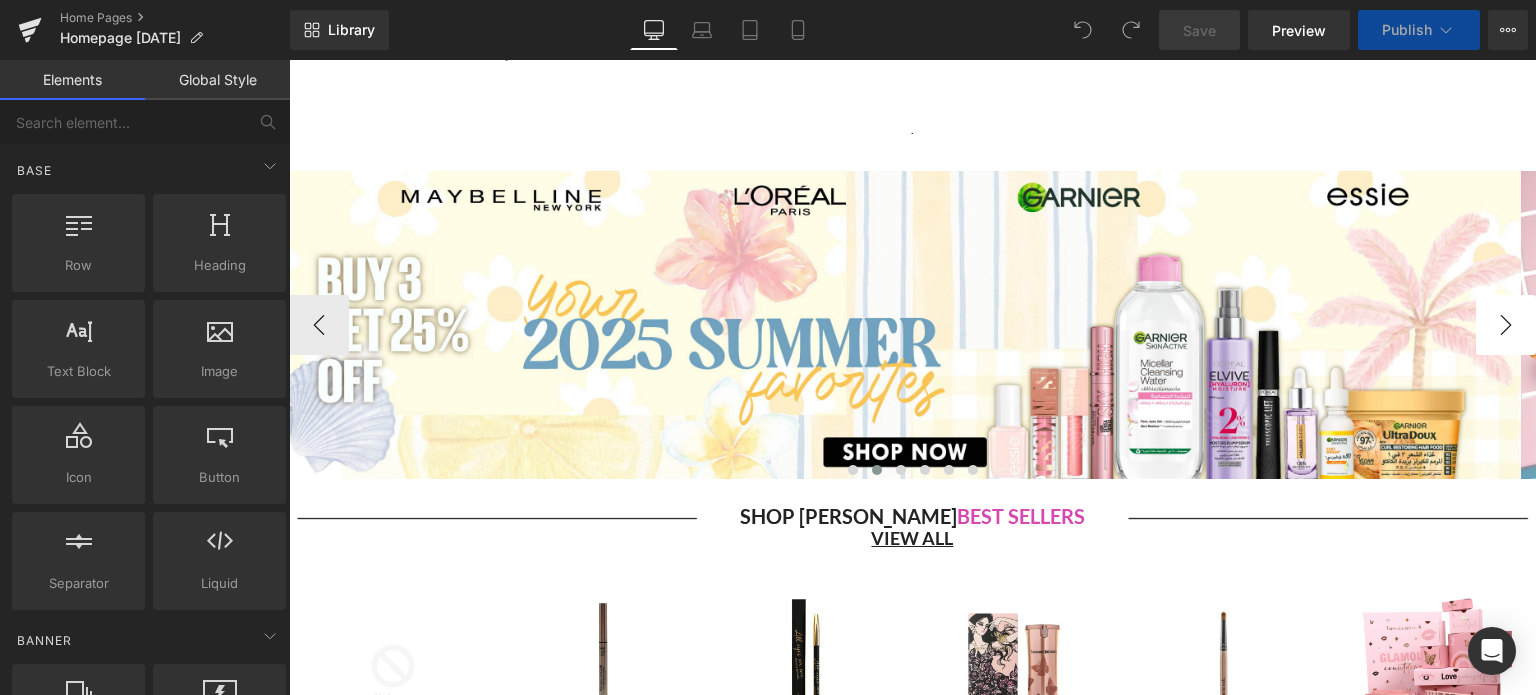 click on "›" at bounding box center (1506, 325) 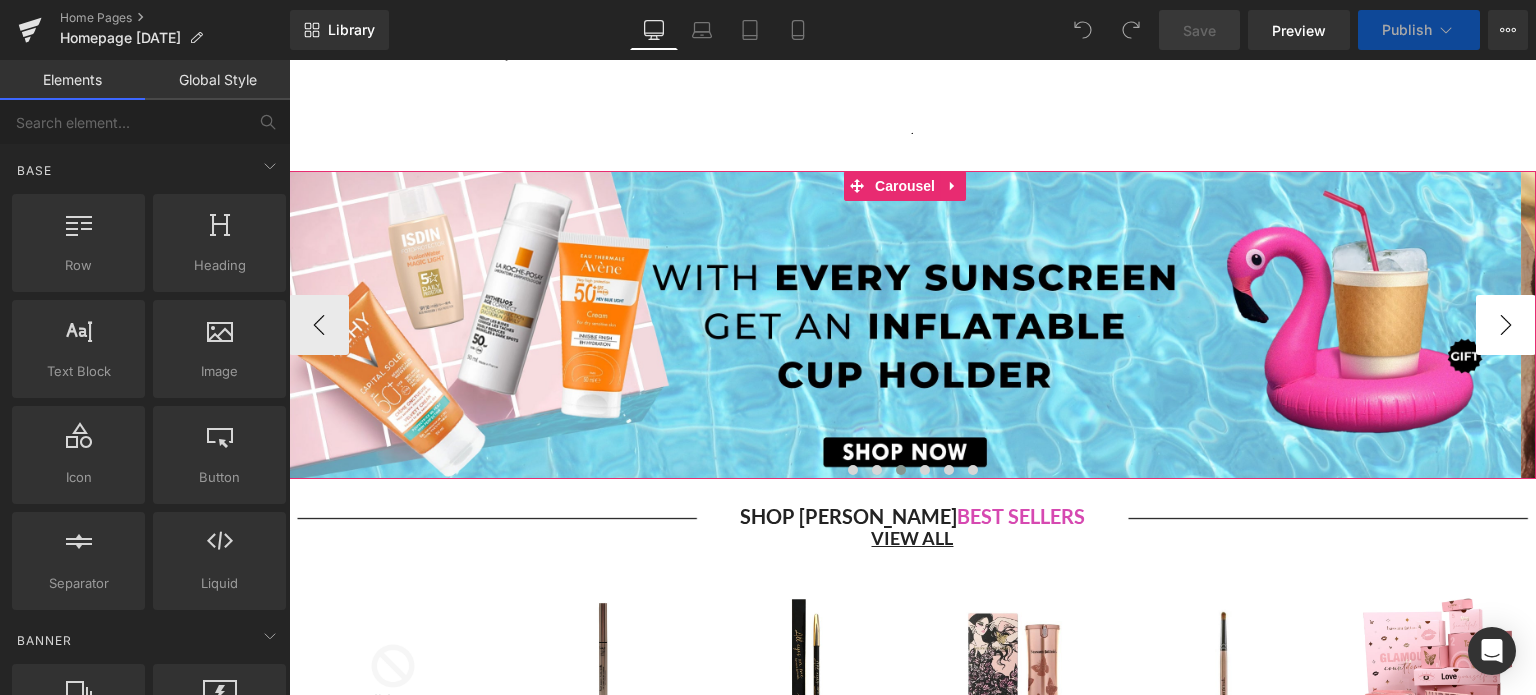 click on "›" at bounding box center [1506, 325] 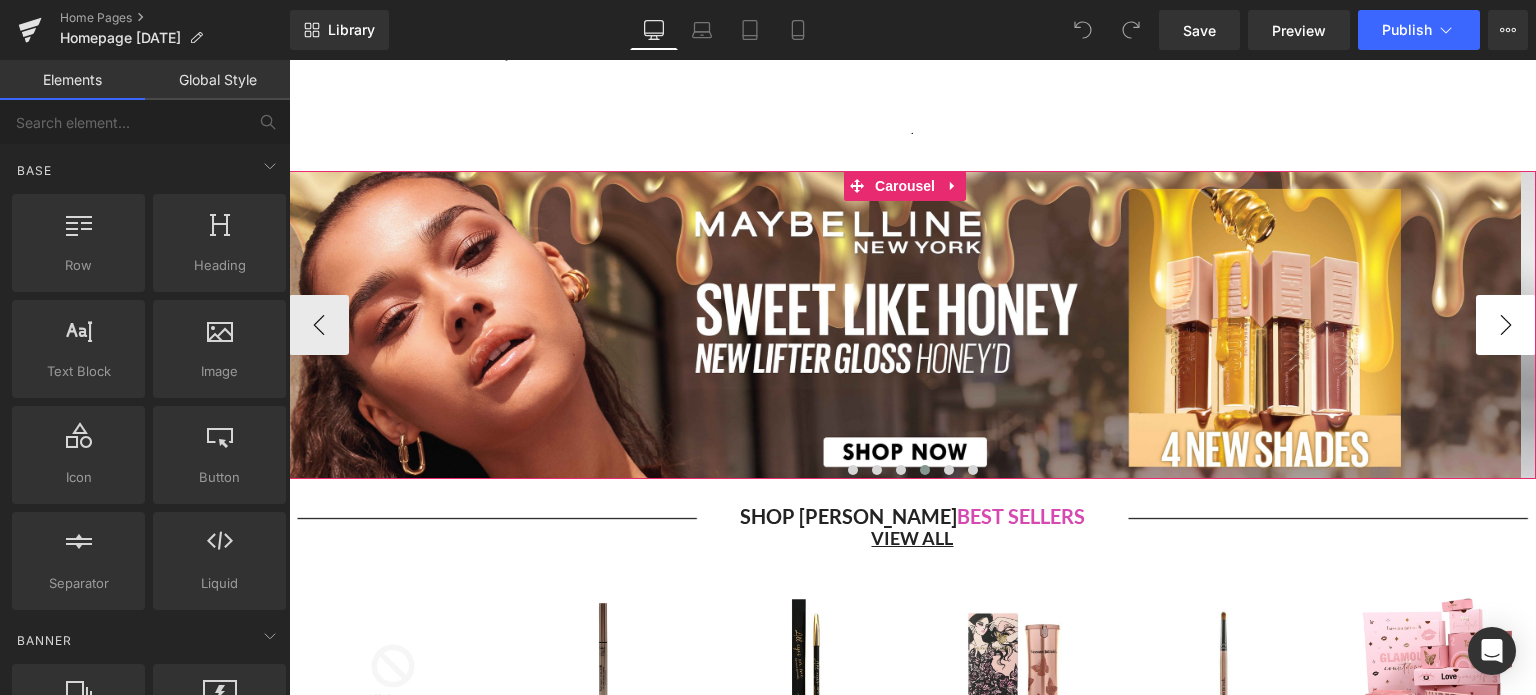 click on "›" at bounding box center (1506, 325) 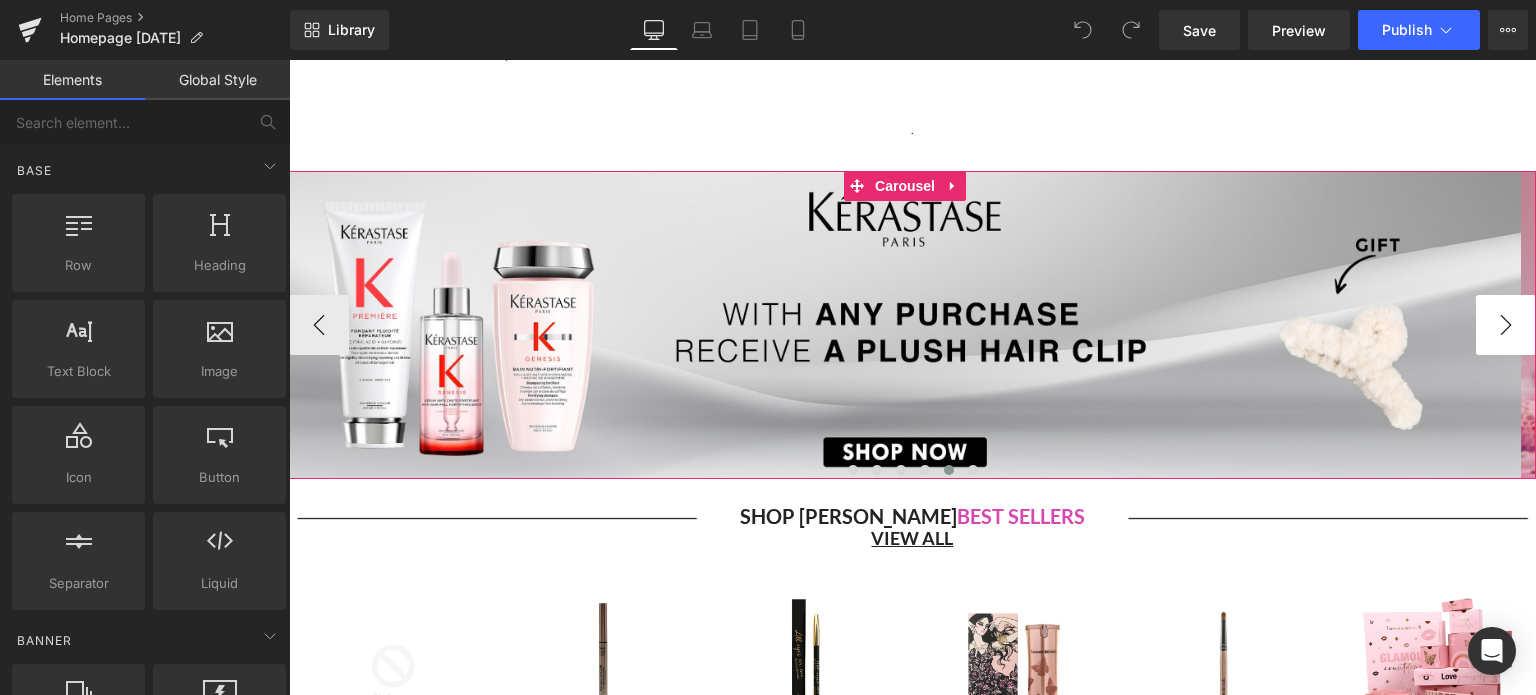 click on "›" at bounding box center [1506, 325] 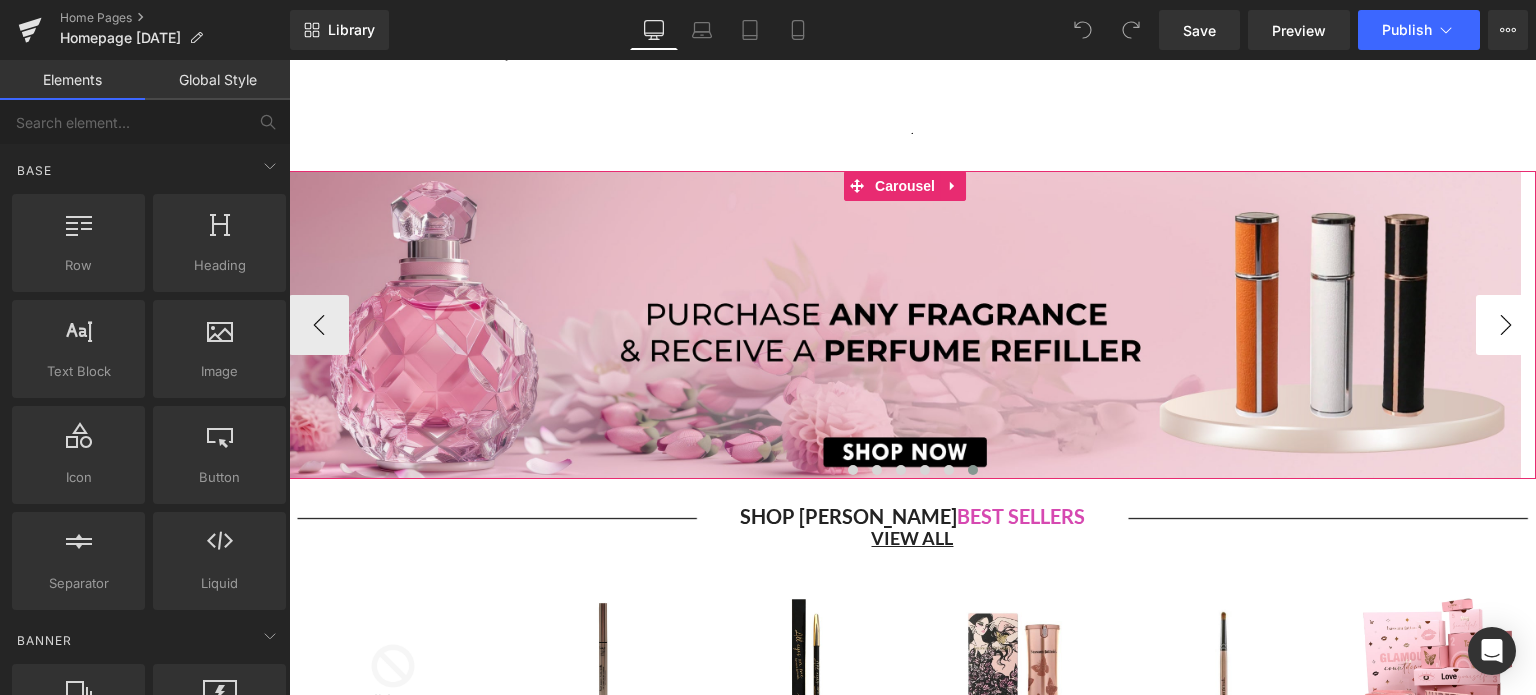 click on "›" at bounding box center [1506, 325] 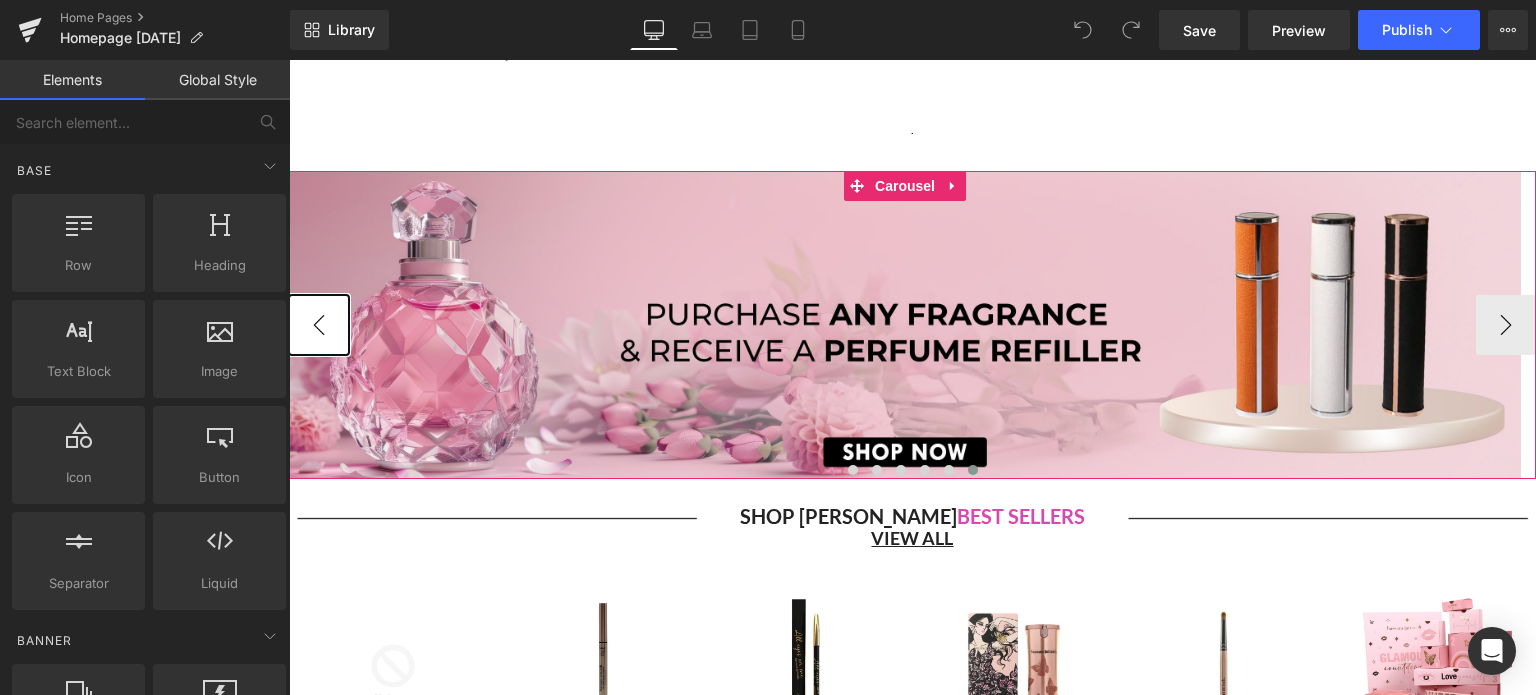 click on "‹" at bounding box center [319, 325] 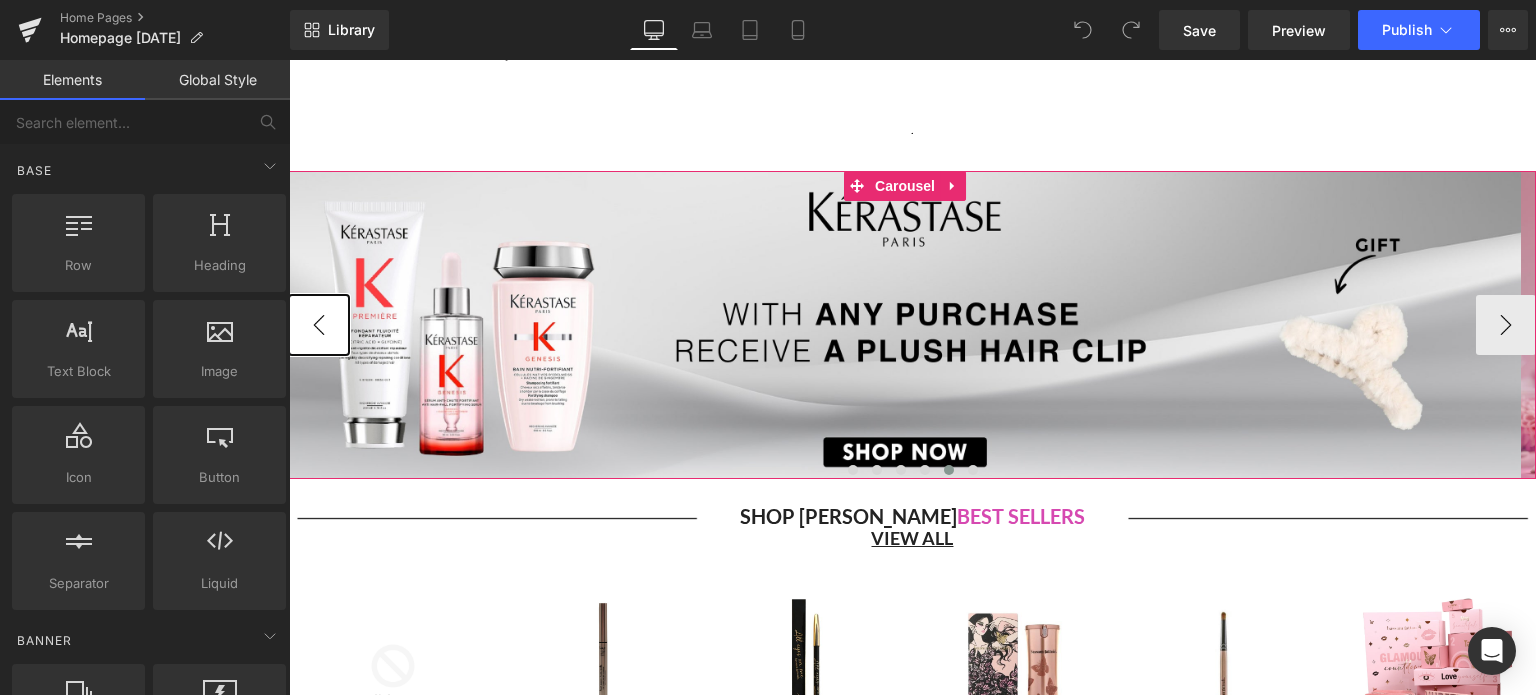 click on "‹" at bounding box center (319, 325) 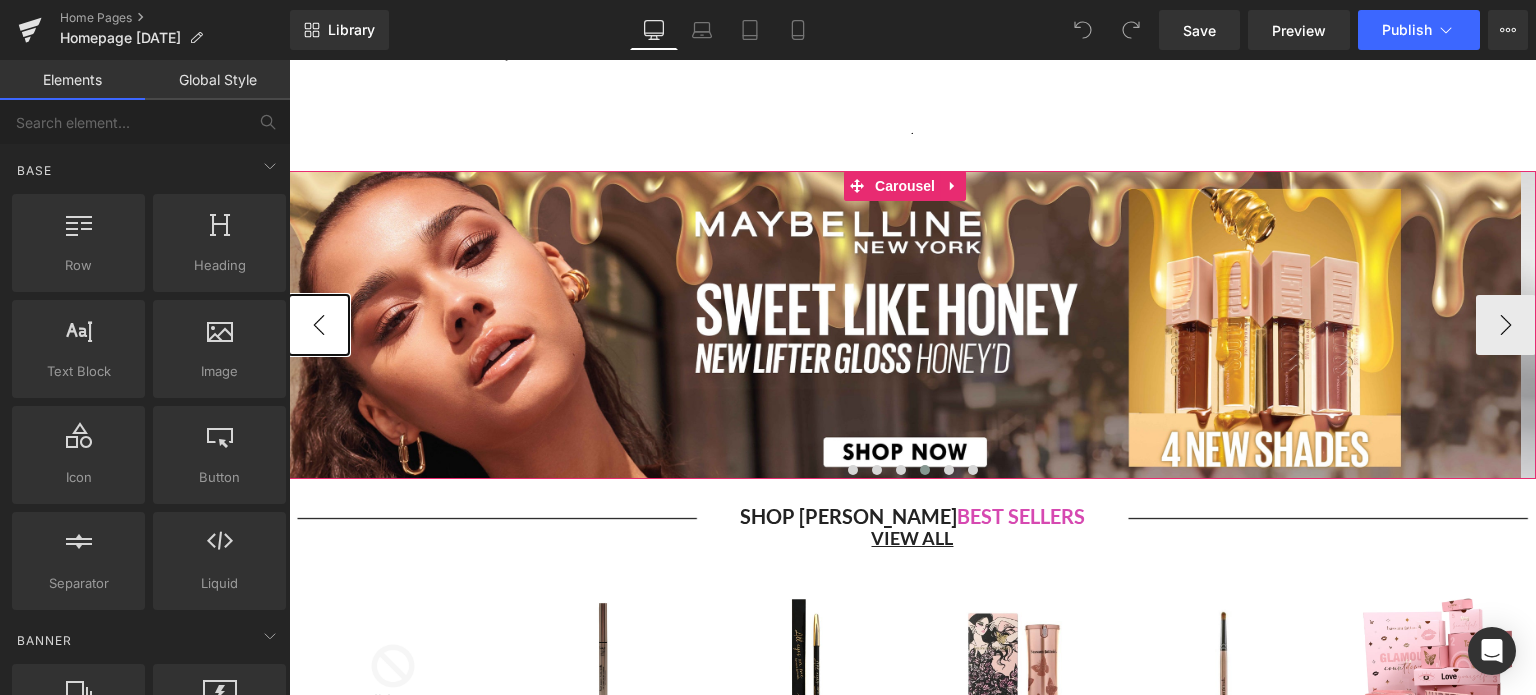click on "‹" at bounding box center [319, 325] 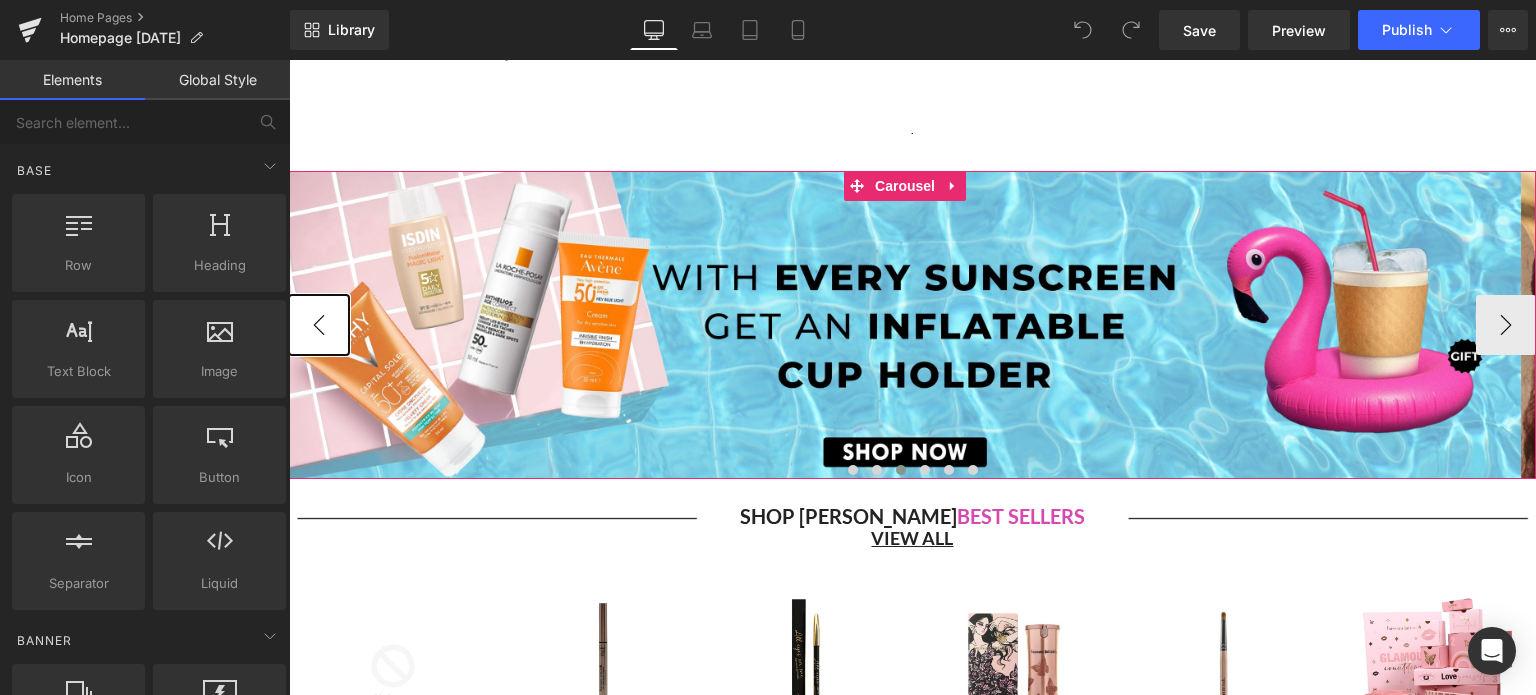 click on "‹" at bounding box center (319, 325) 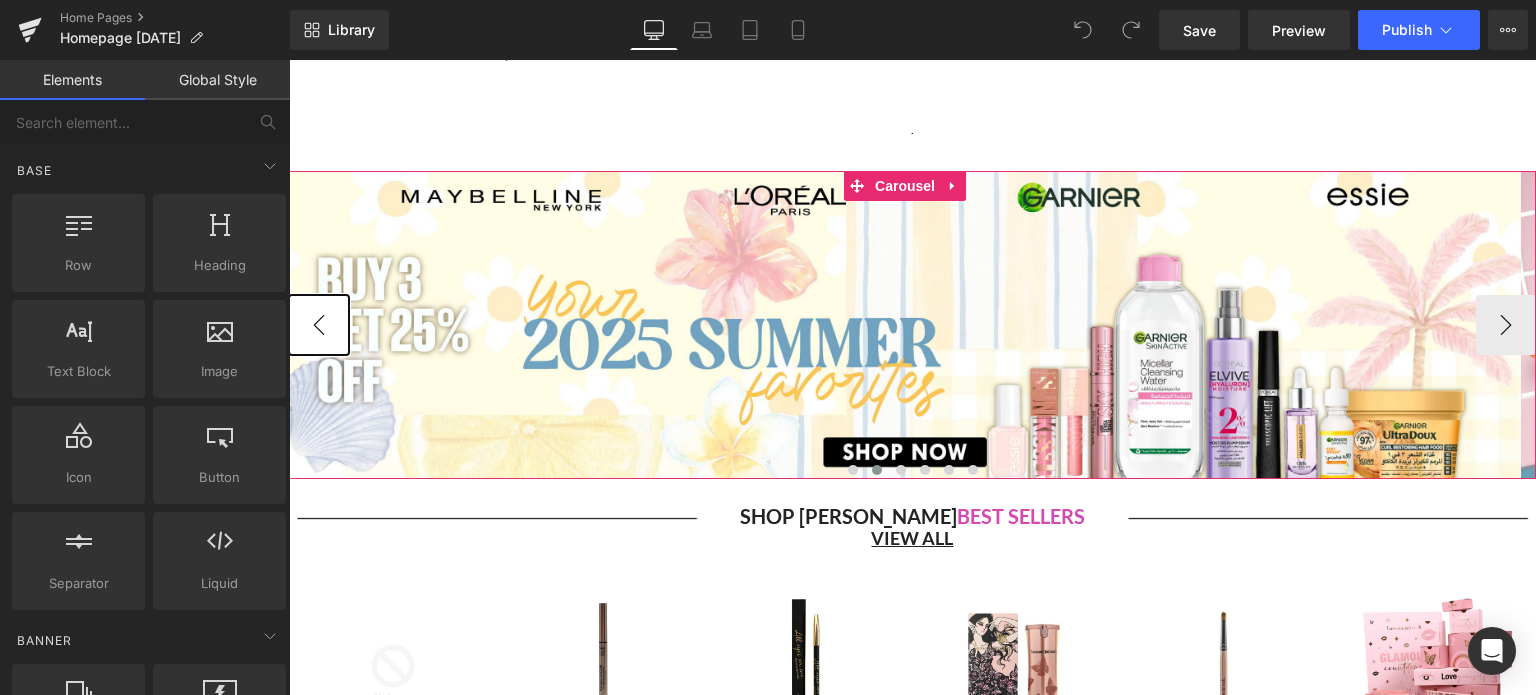 click on "‹" at bounding box center [319, 325] 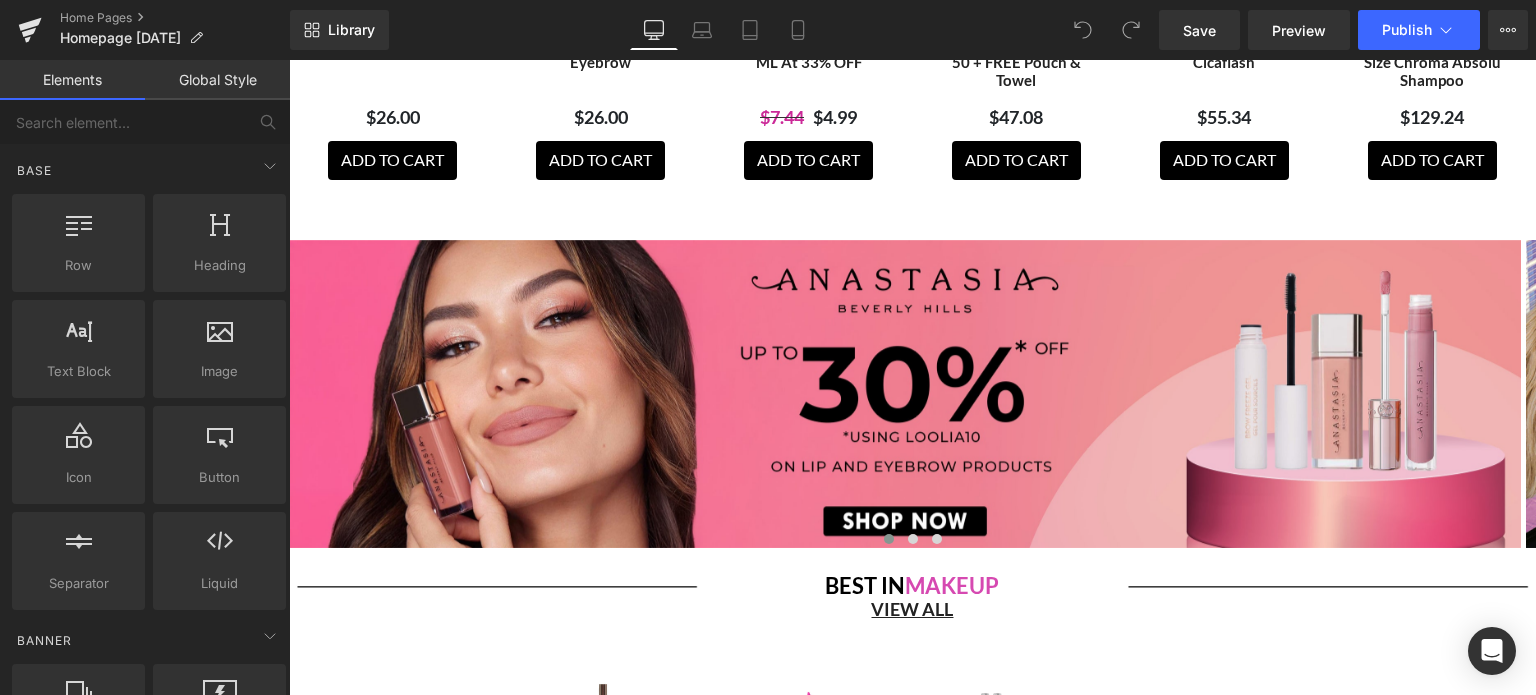 scroll, scrollTop: 1828, scrollLeft: 0, axis: vertical 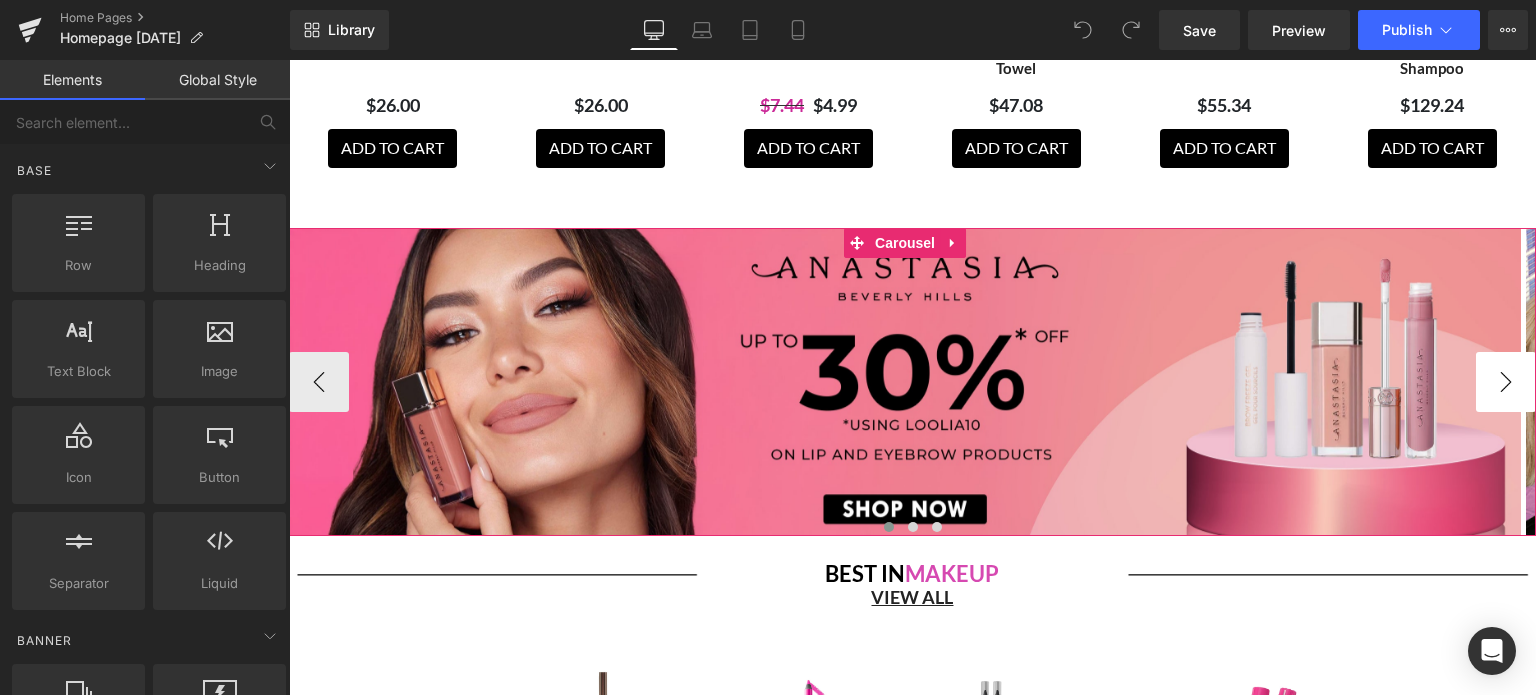 click on "›" at bounding box center [1506, 382] 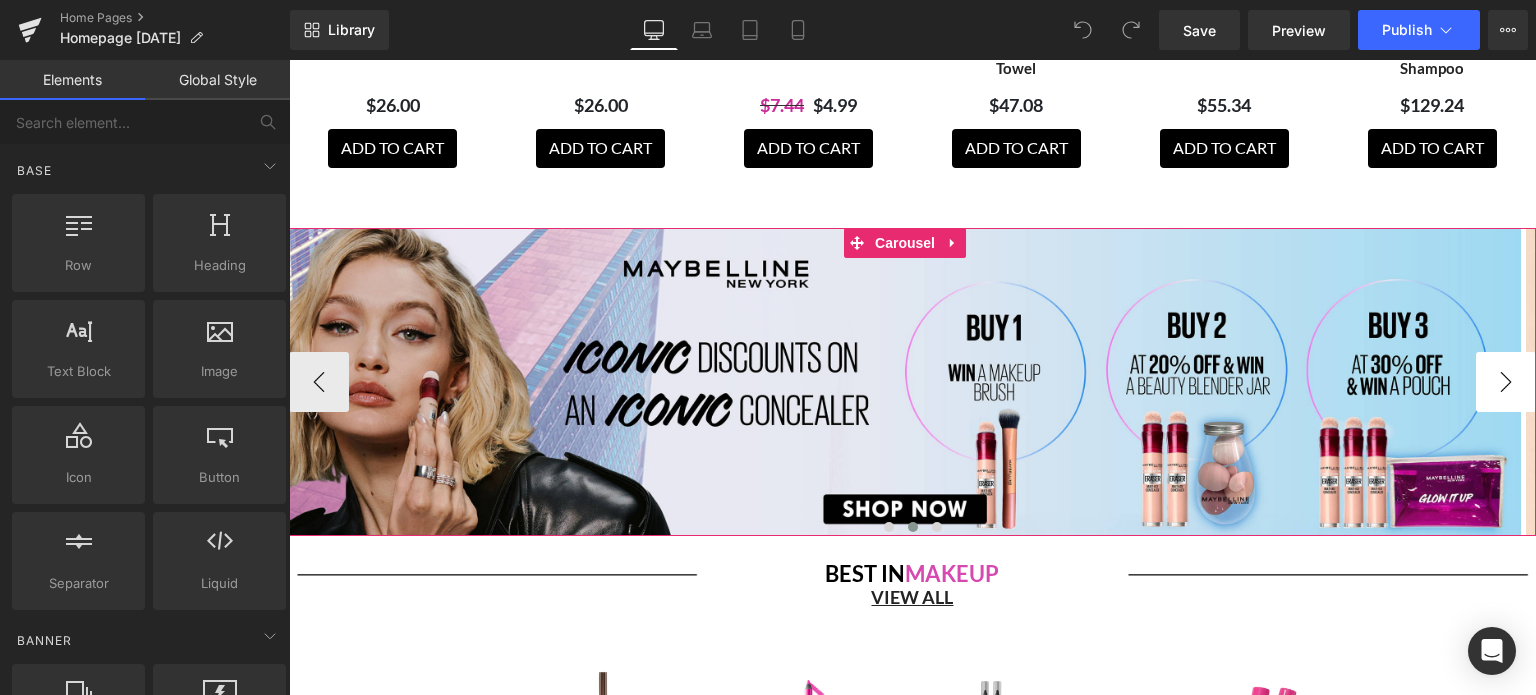 click on "›" at bounding box center (1506, 382) 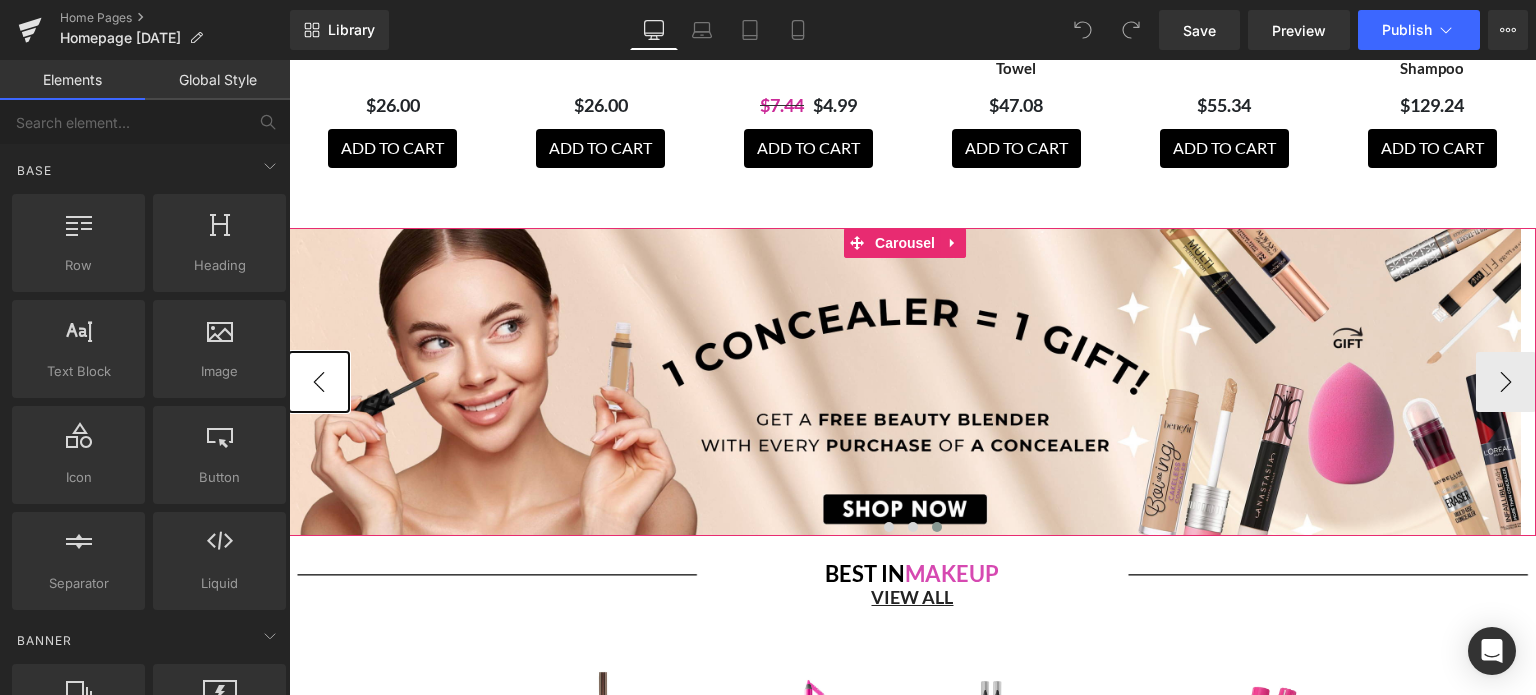 click on "‹" at bounding box center [319, 382] 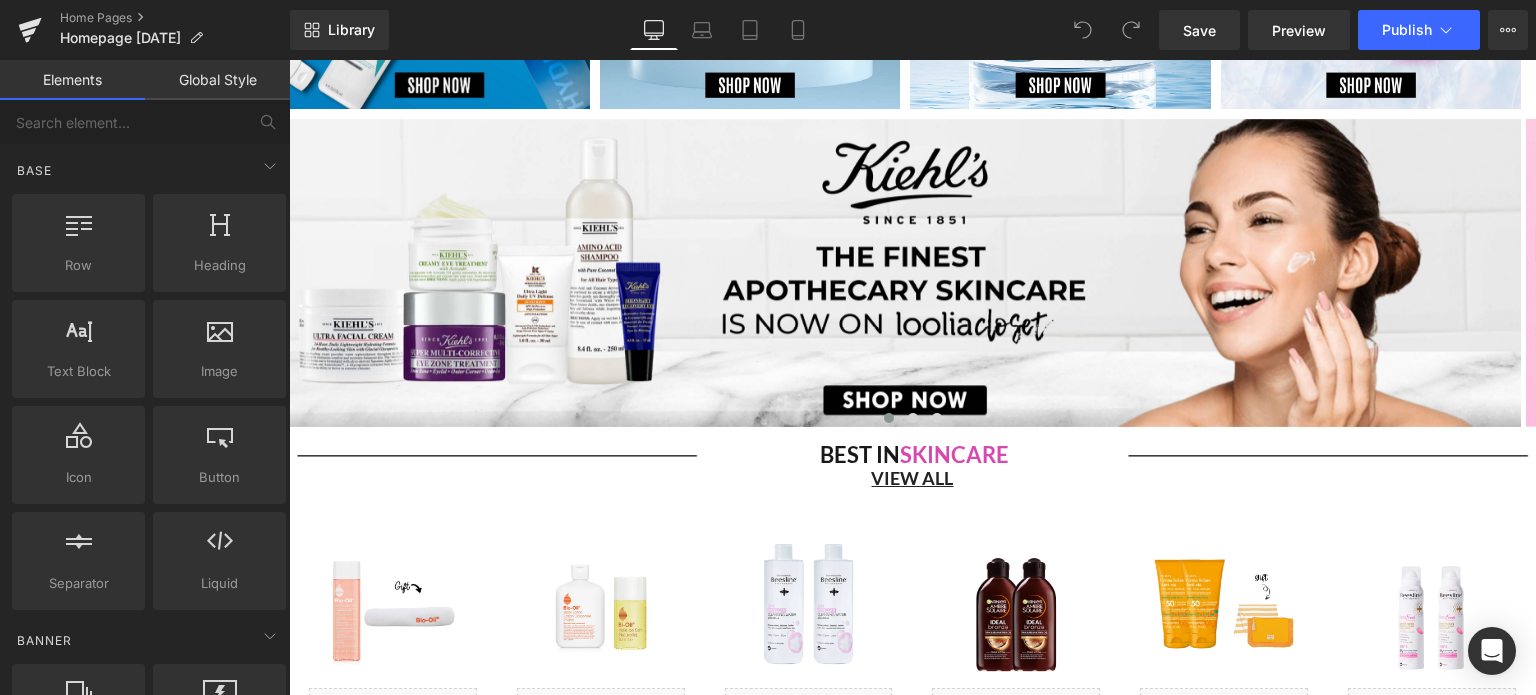 scroll, scrollTop: 4313, scrollLeft: 0, axis: vertical 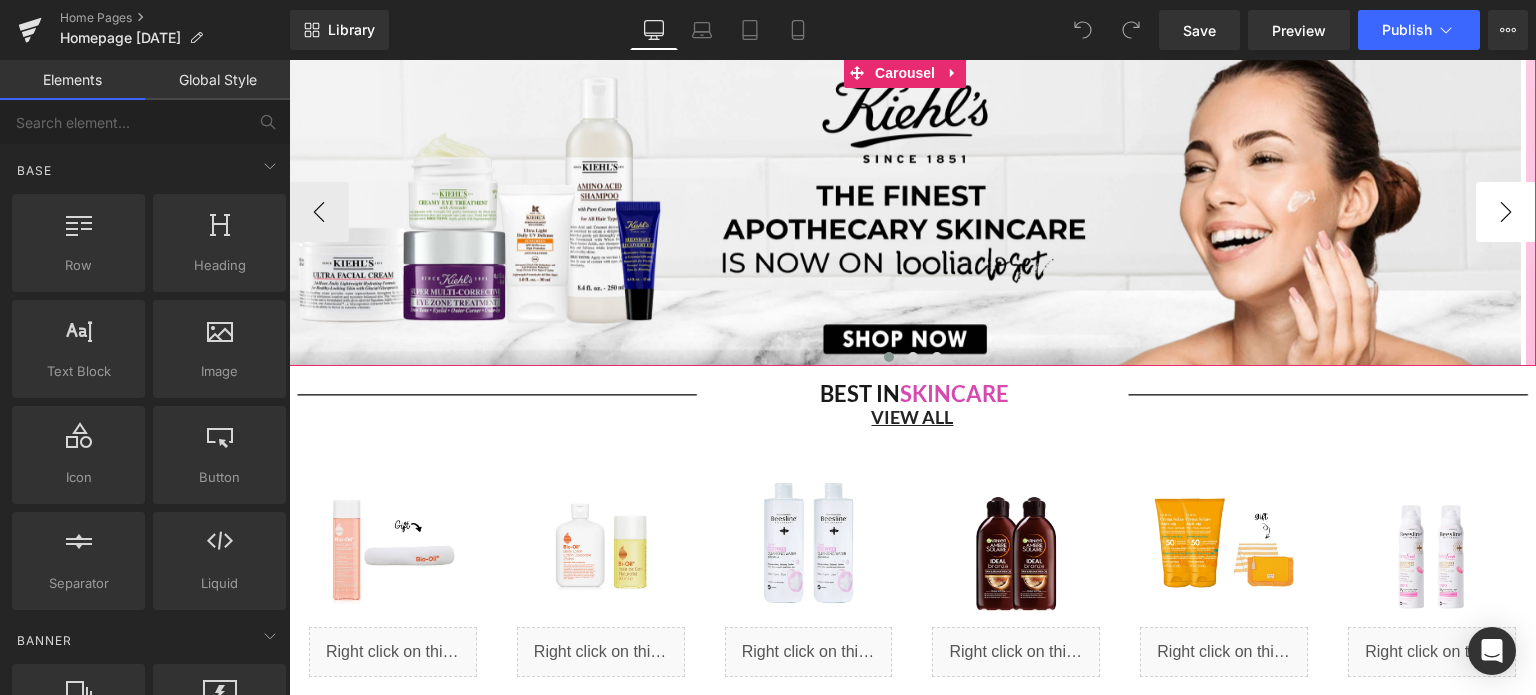 click on "›" at bounding box center (1506, 212) 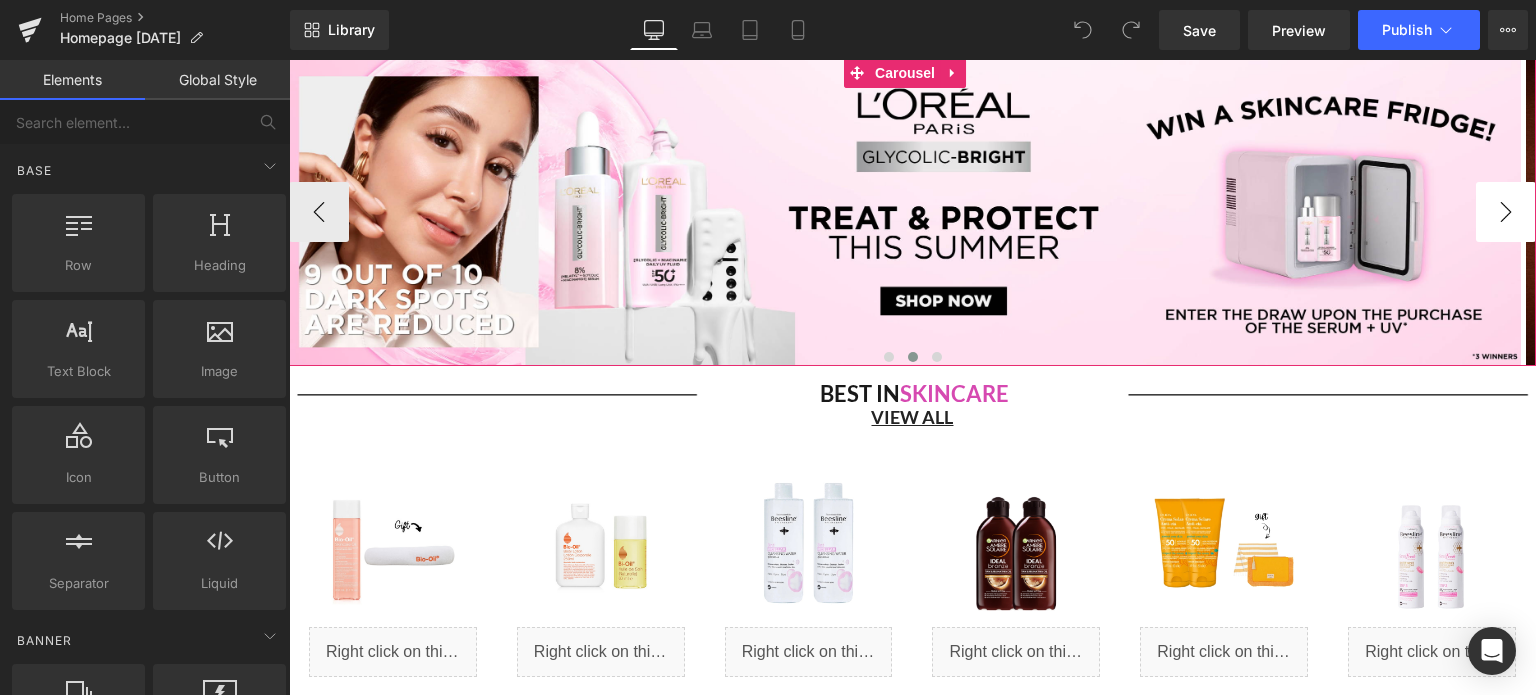 click on "›" at bounding box center (1506, 212) 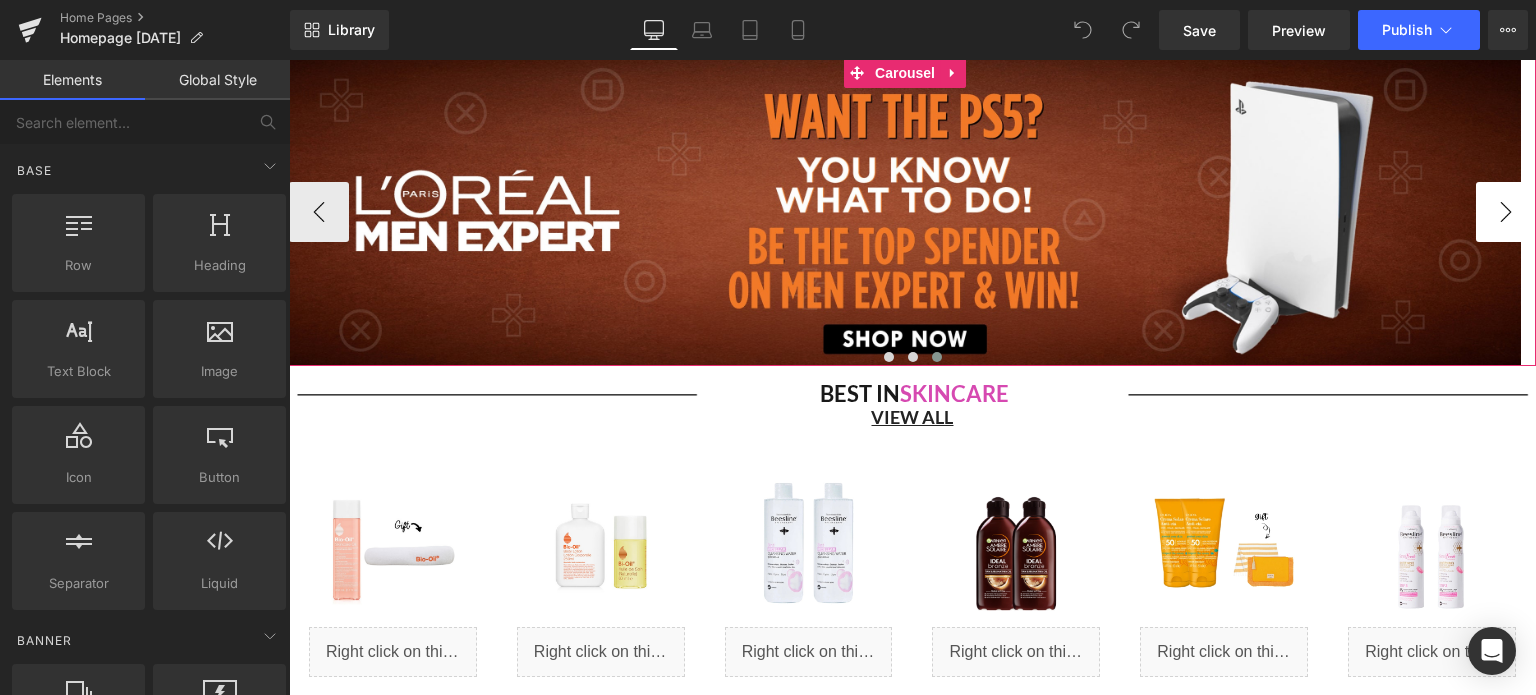 click on "›" at bounding box center (1506, 212) 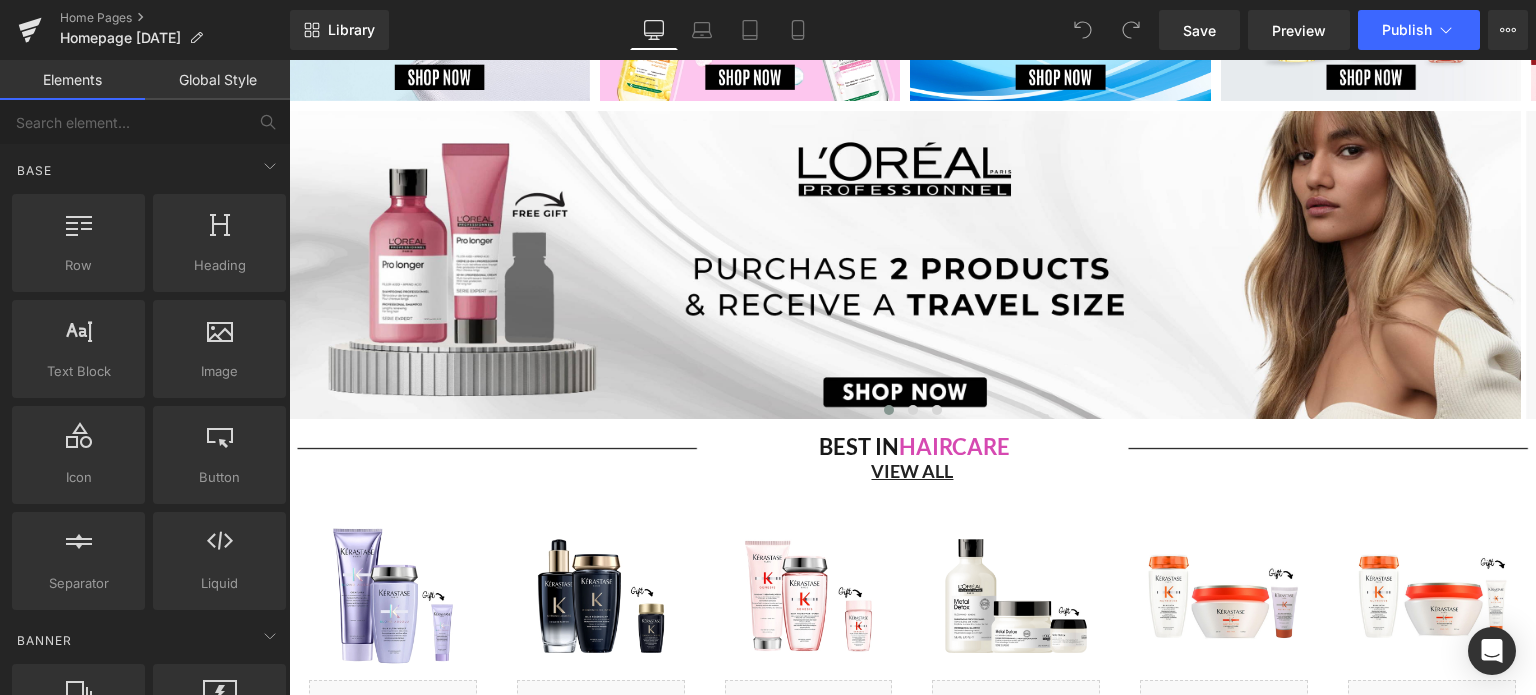 scroll, scrollTop: 5325, scrollLeft: 0, axis: vertical 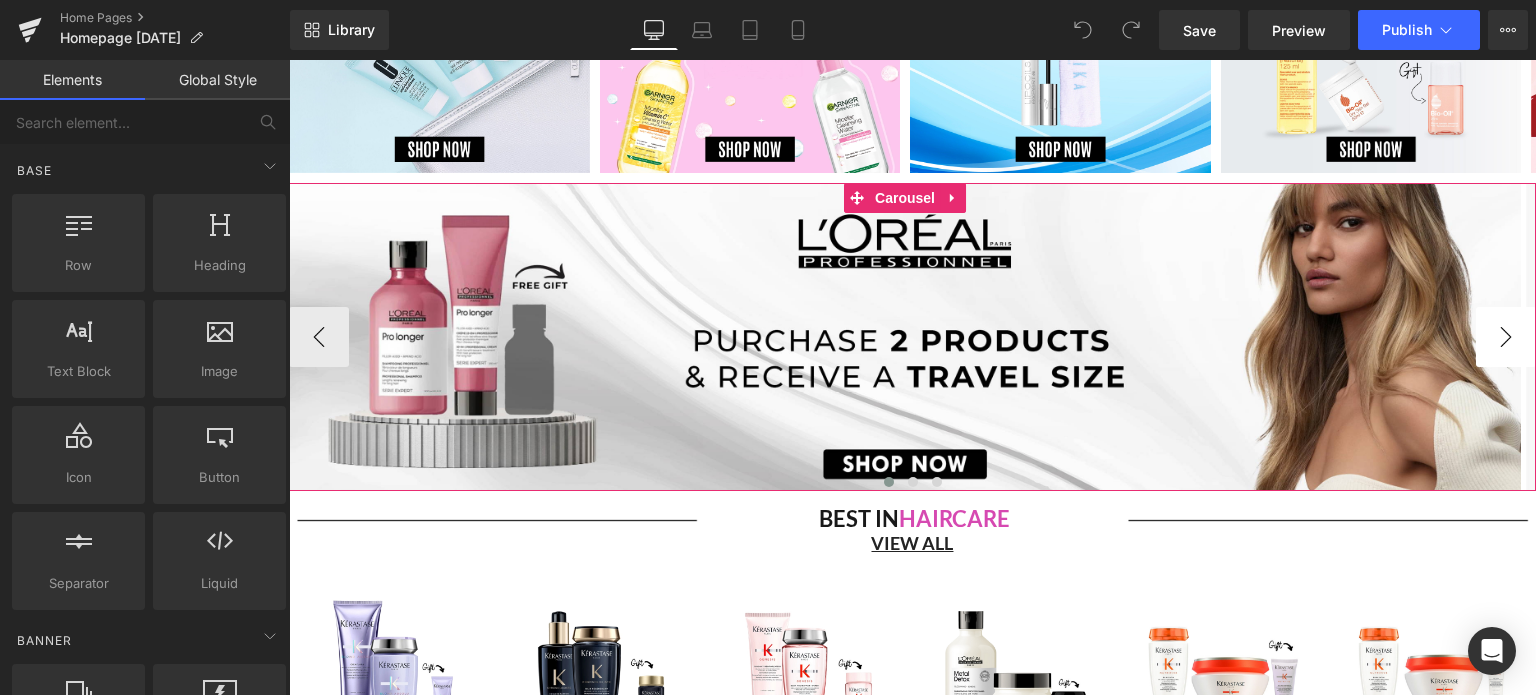 click on "›" at bounding box center (1506, 337) 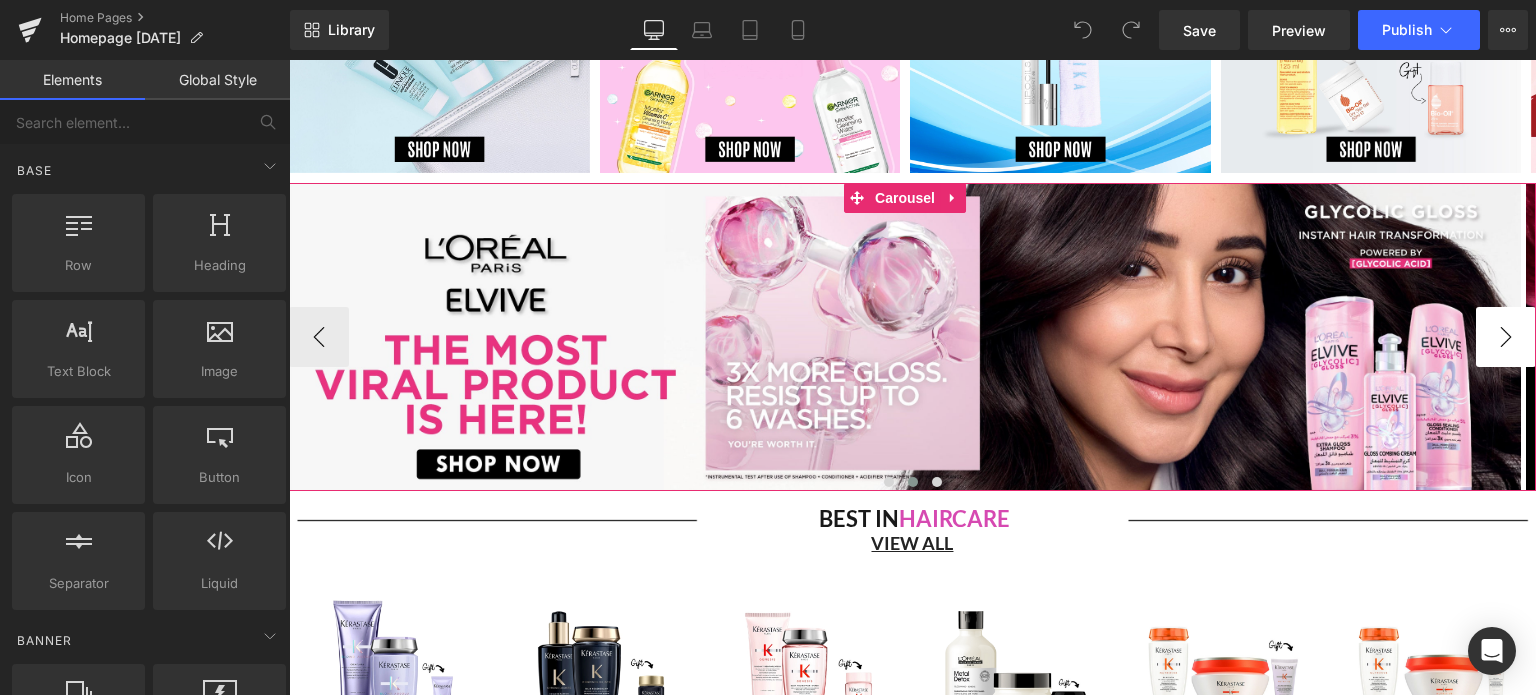 click on "›" at bounding box center (1506, 337) 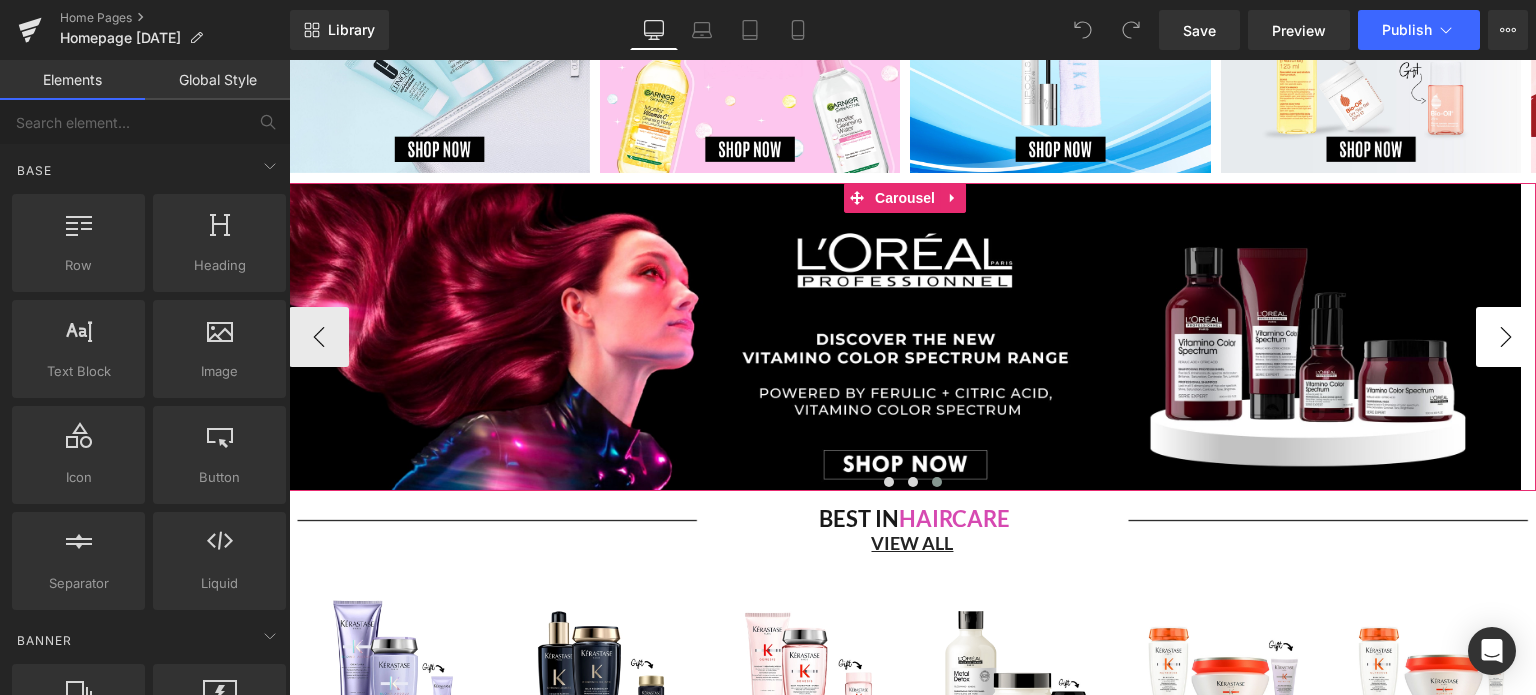 click on "›" at bounding box center [1506, 337] 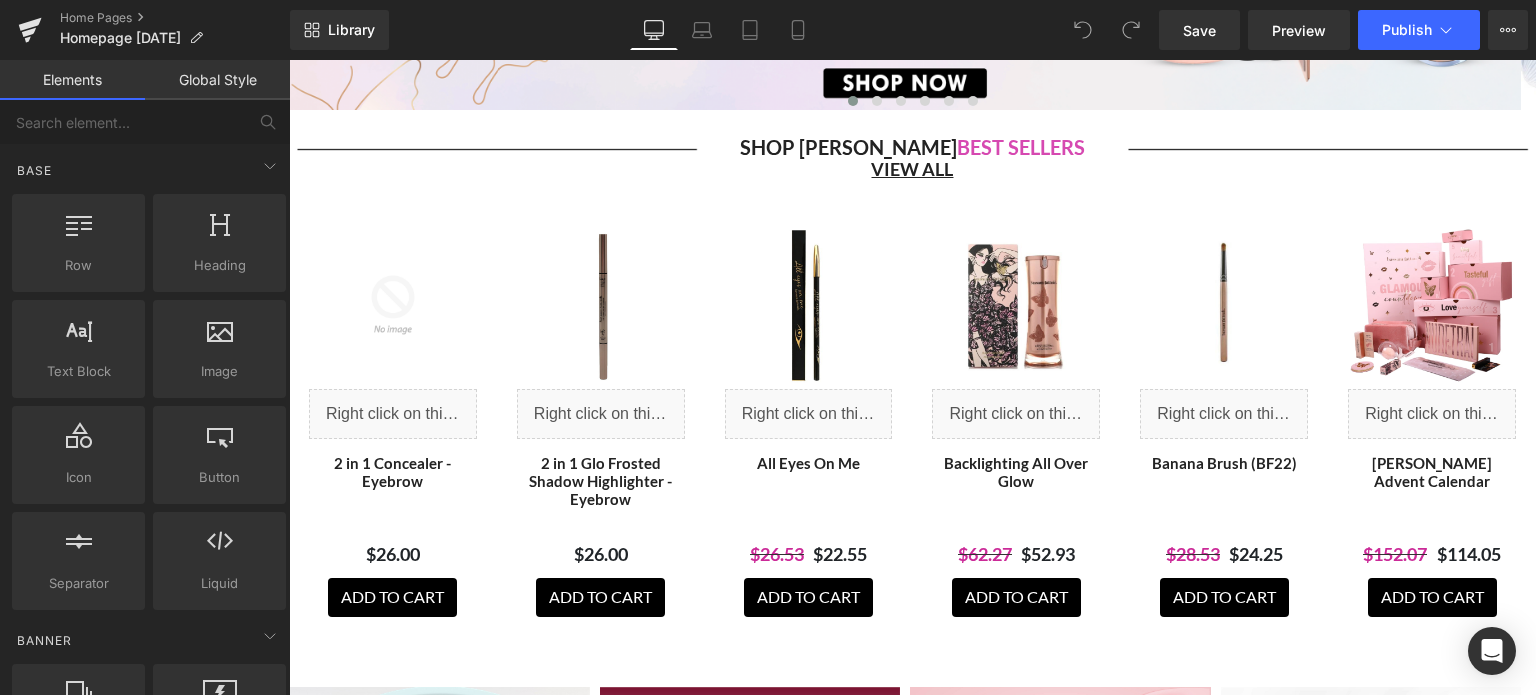 scroll, scrollTop: 32, scrollLeft: 0, axis: vertical 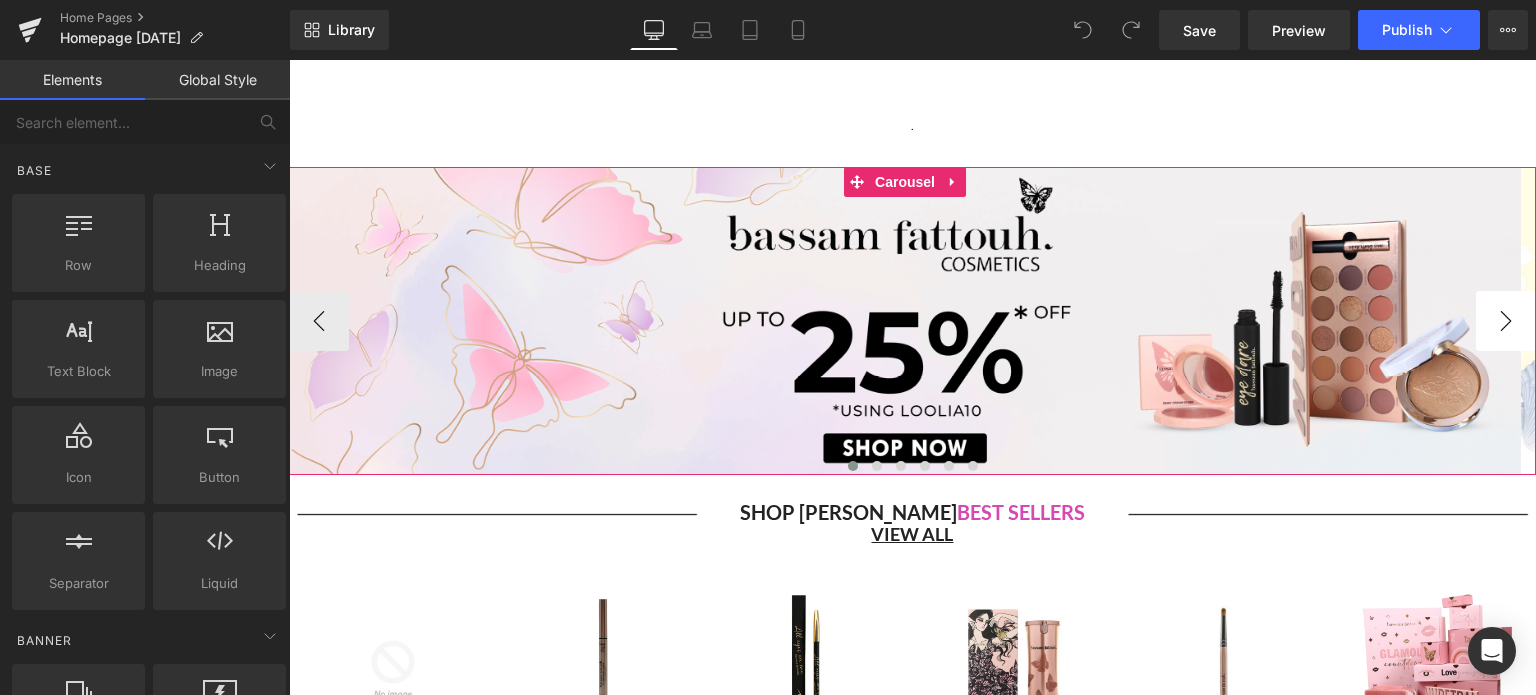 click on "›" at bounding box center (1506, 321) 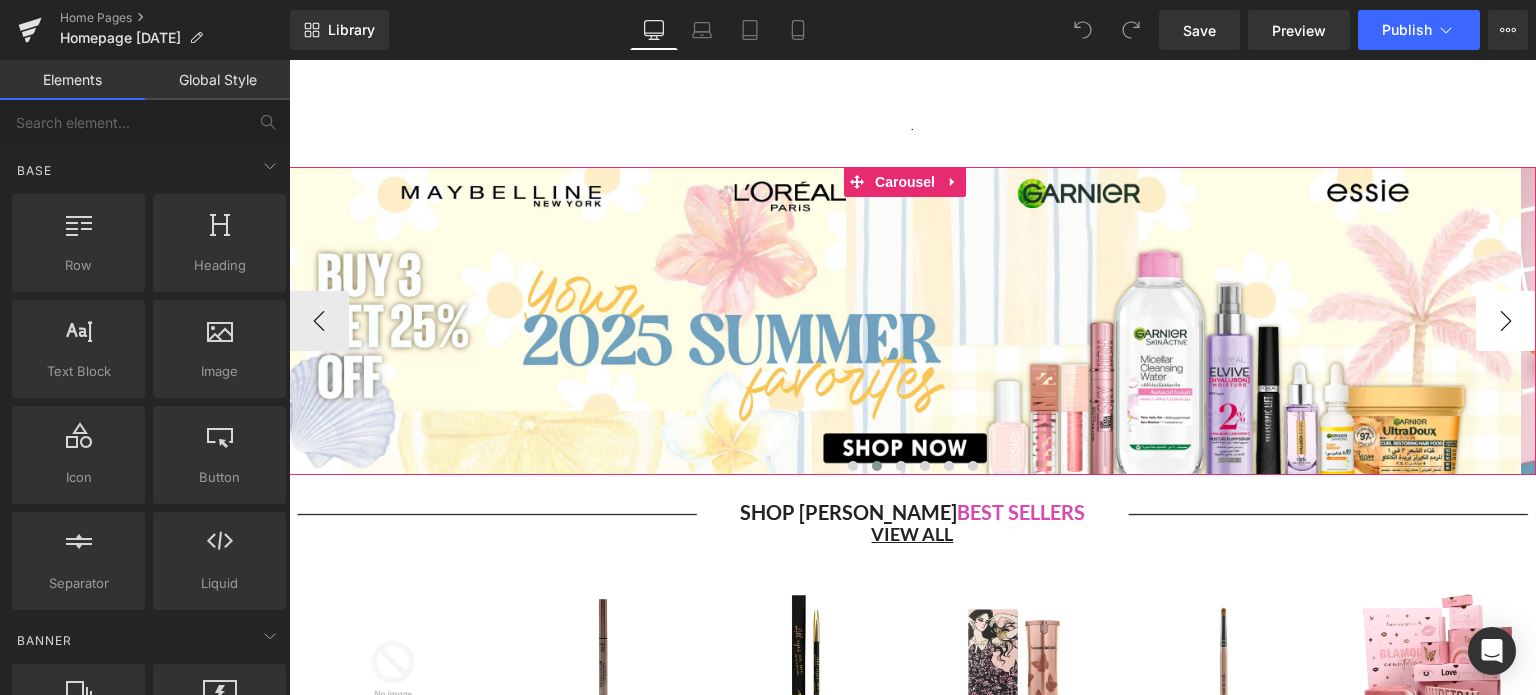 click on "›" at bounding box center [1506, 321] 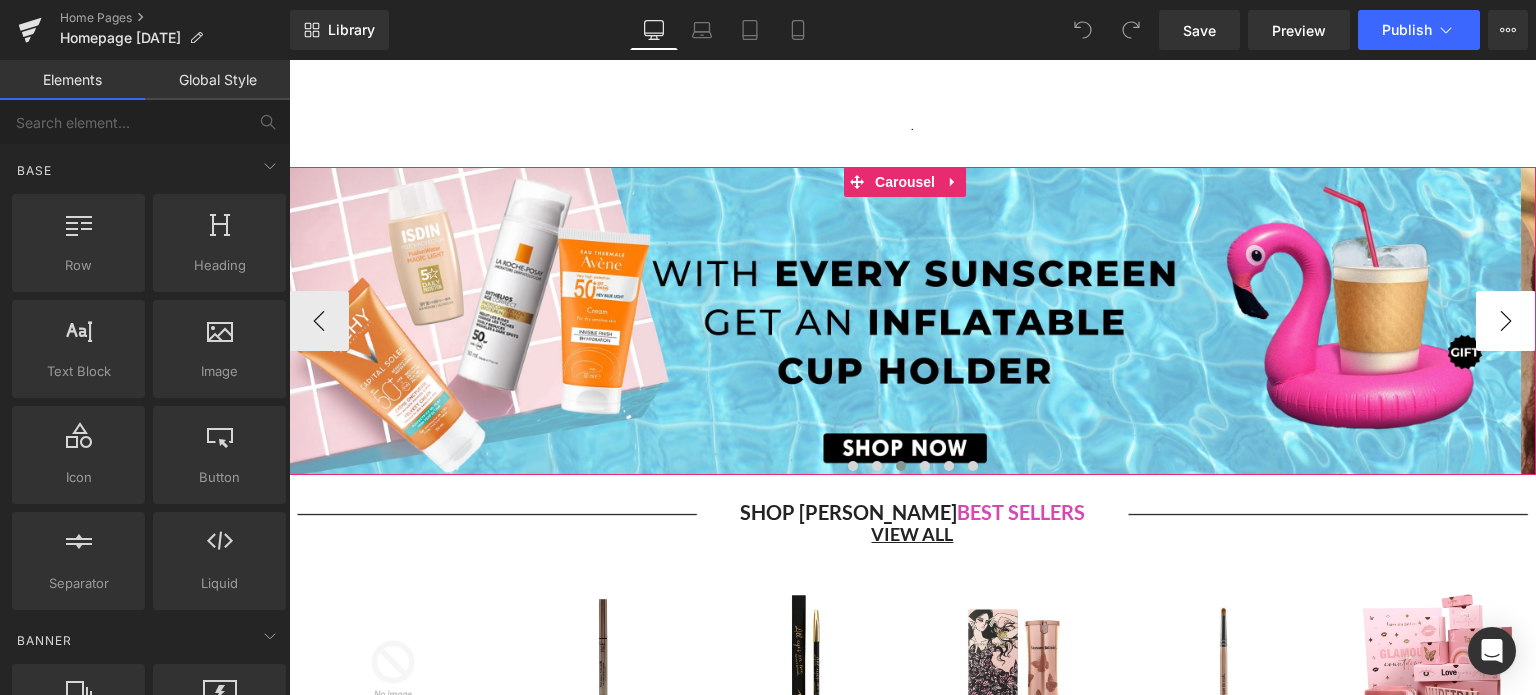 click on "›" at bounding box center (1506, 321) 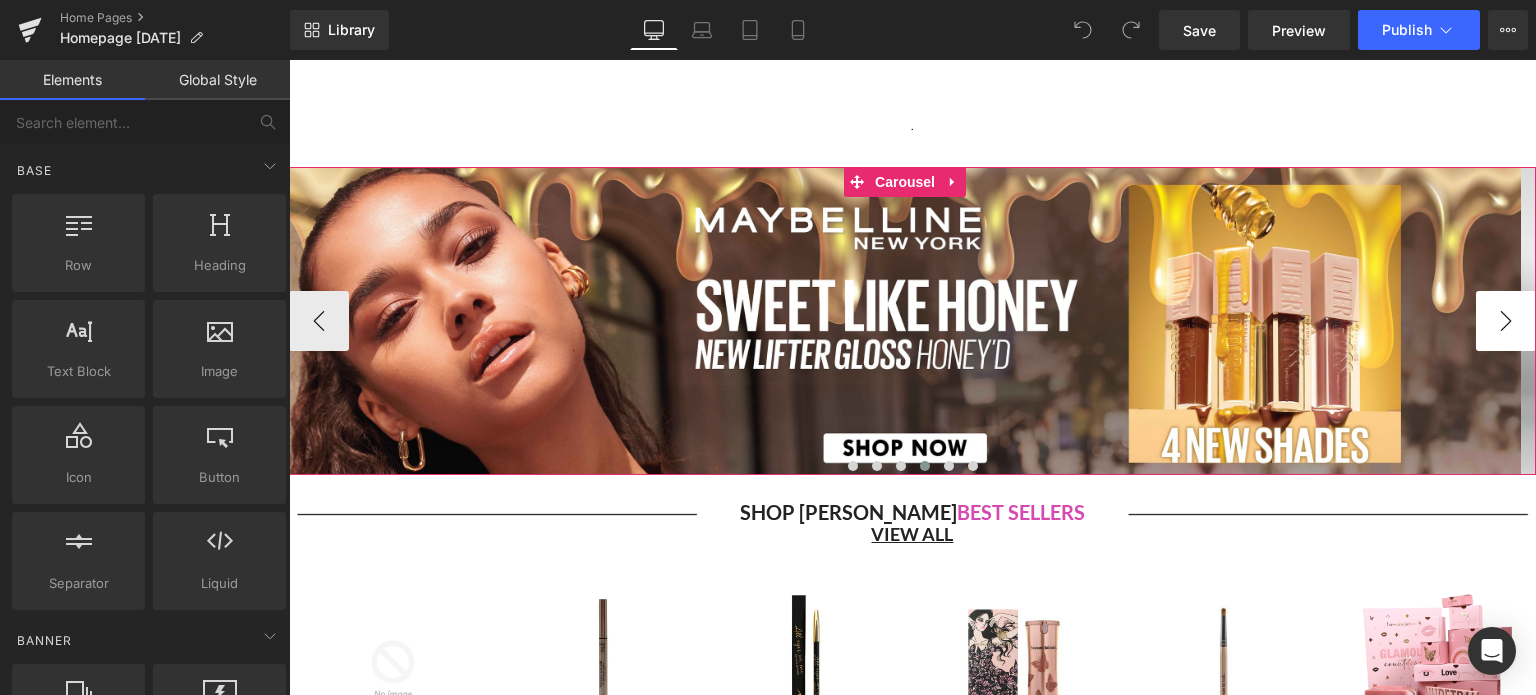 click on "›" at bounding box center [1506, 321] 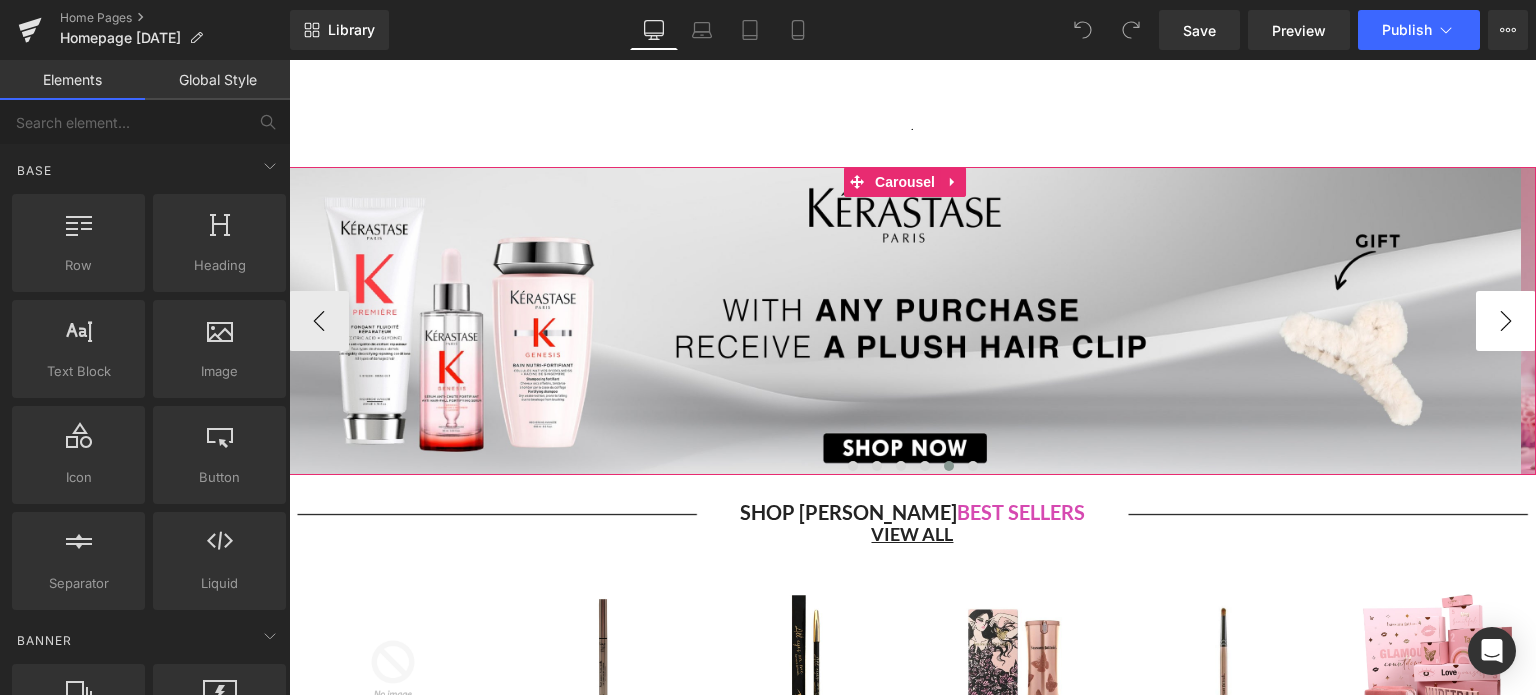 click on "›" at bounding box center [1506, 321] 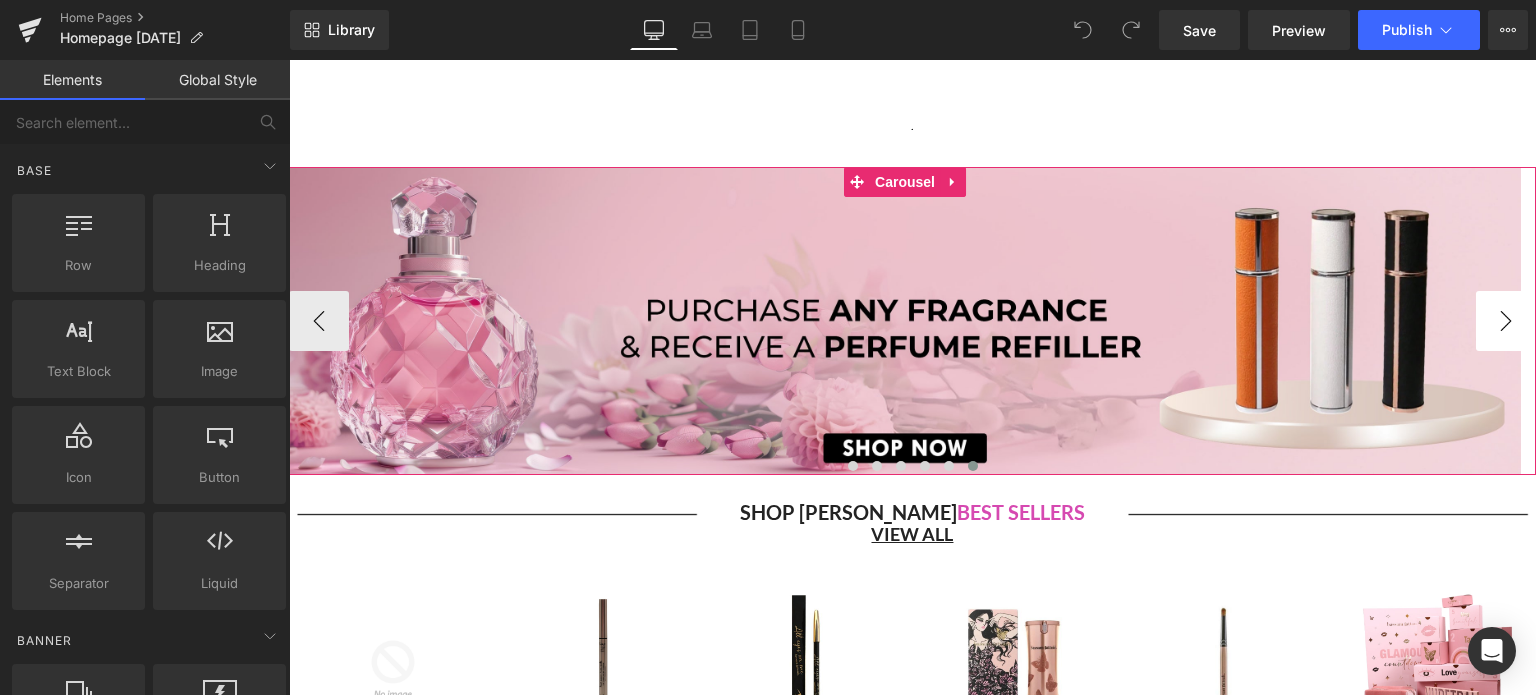 click on "›" at bounding box center [1506, 321] 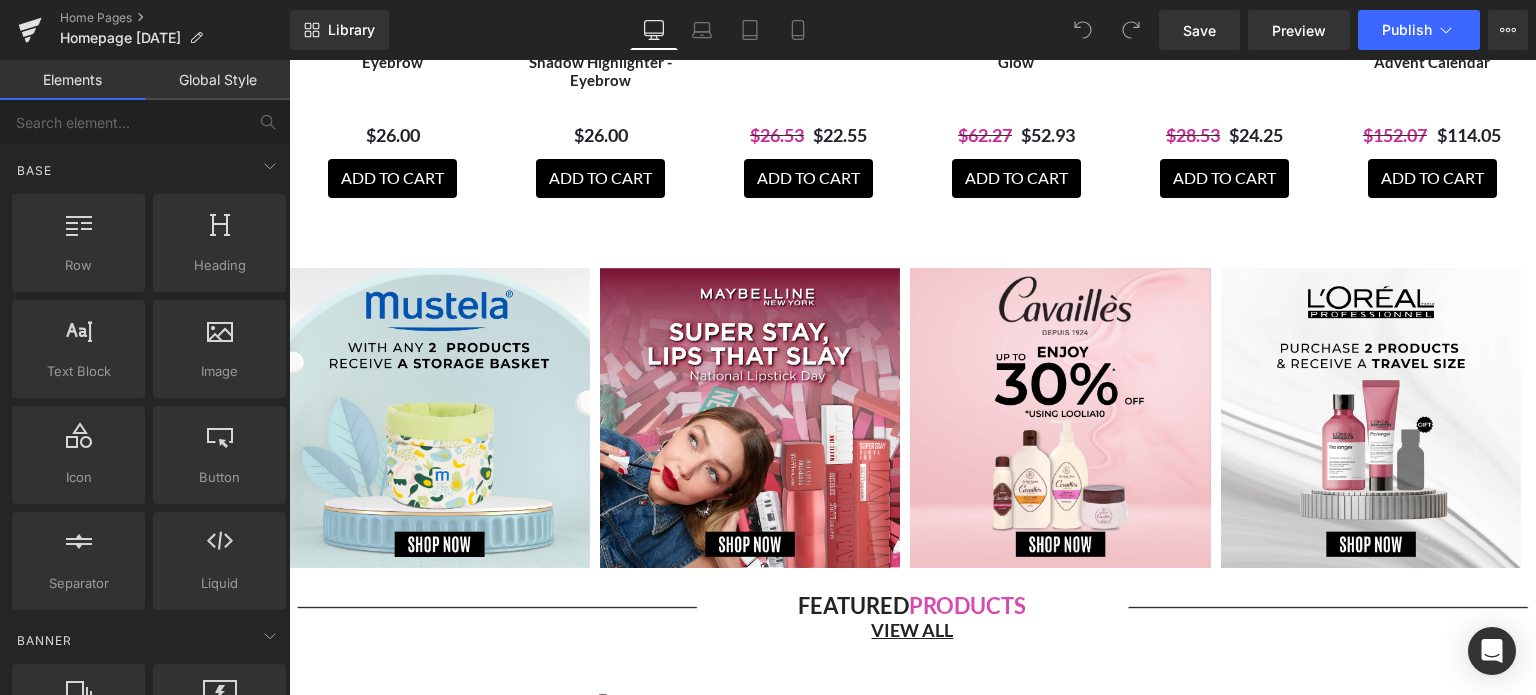 scroll, scrollTop: 943, scrollLeft: 0, axis: vertical 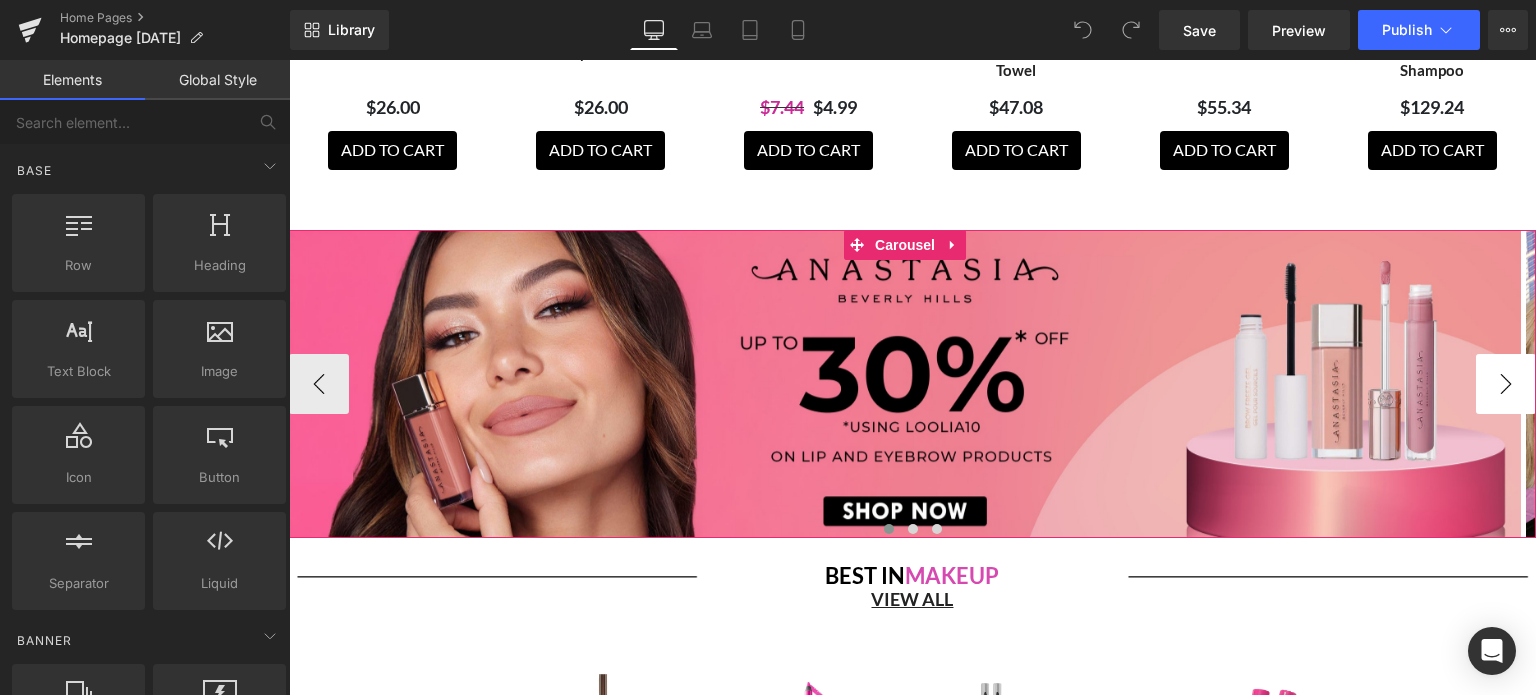 click on "›" at bounding box center [1506, 384] 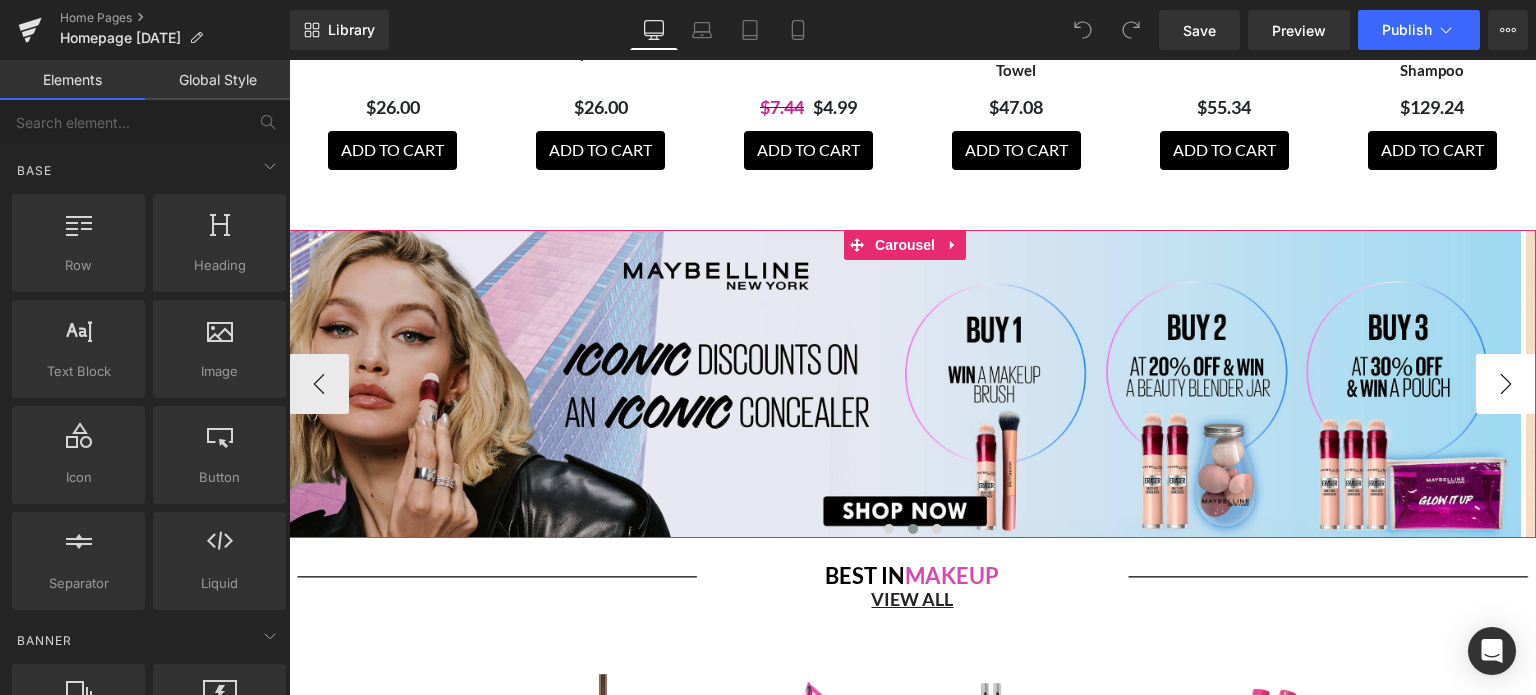 click on "›" at bounding box center [1506, 384] 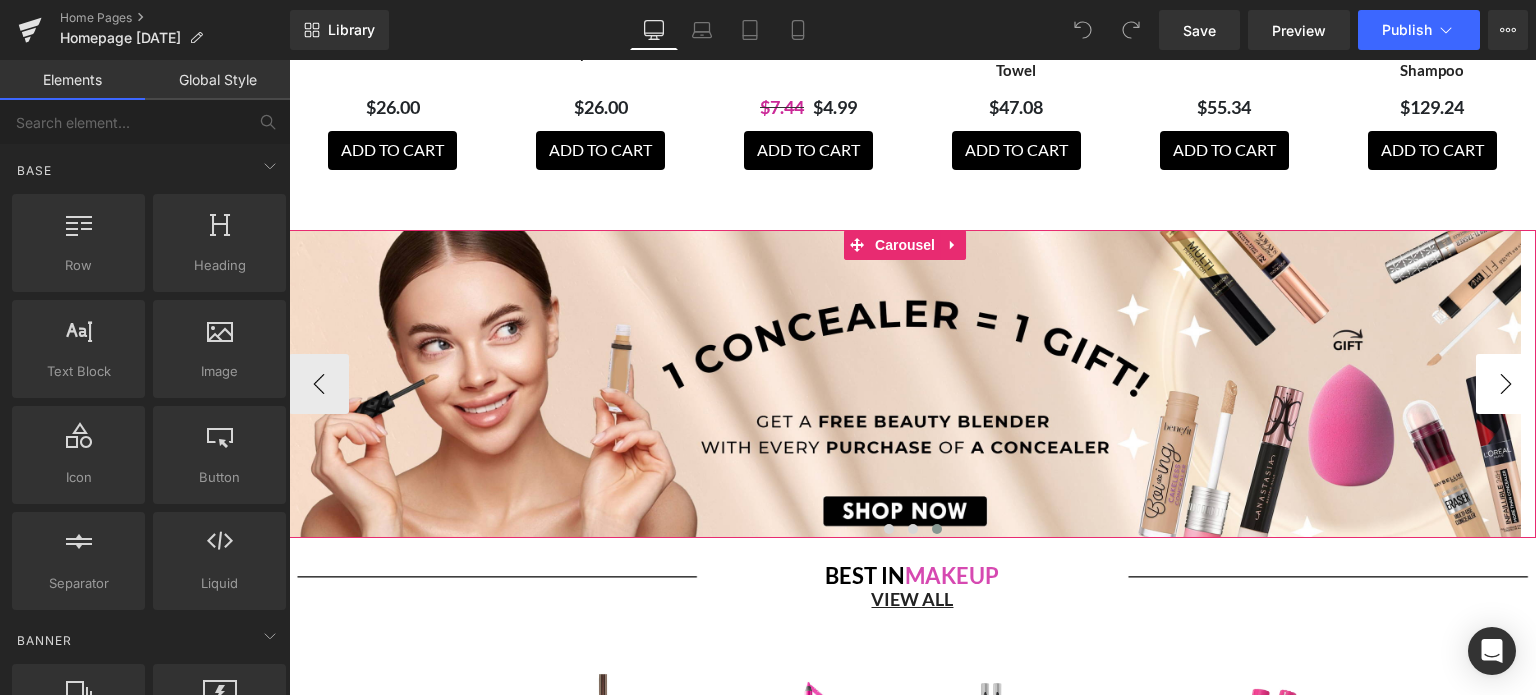 click on "›" at bounding box center [1506, 384] 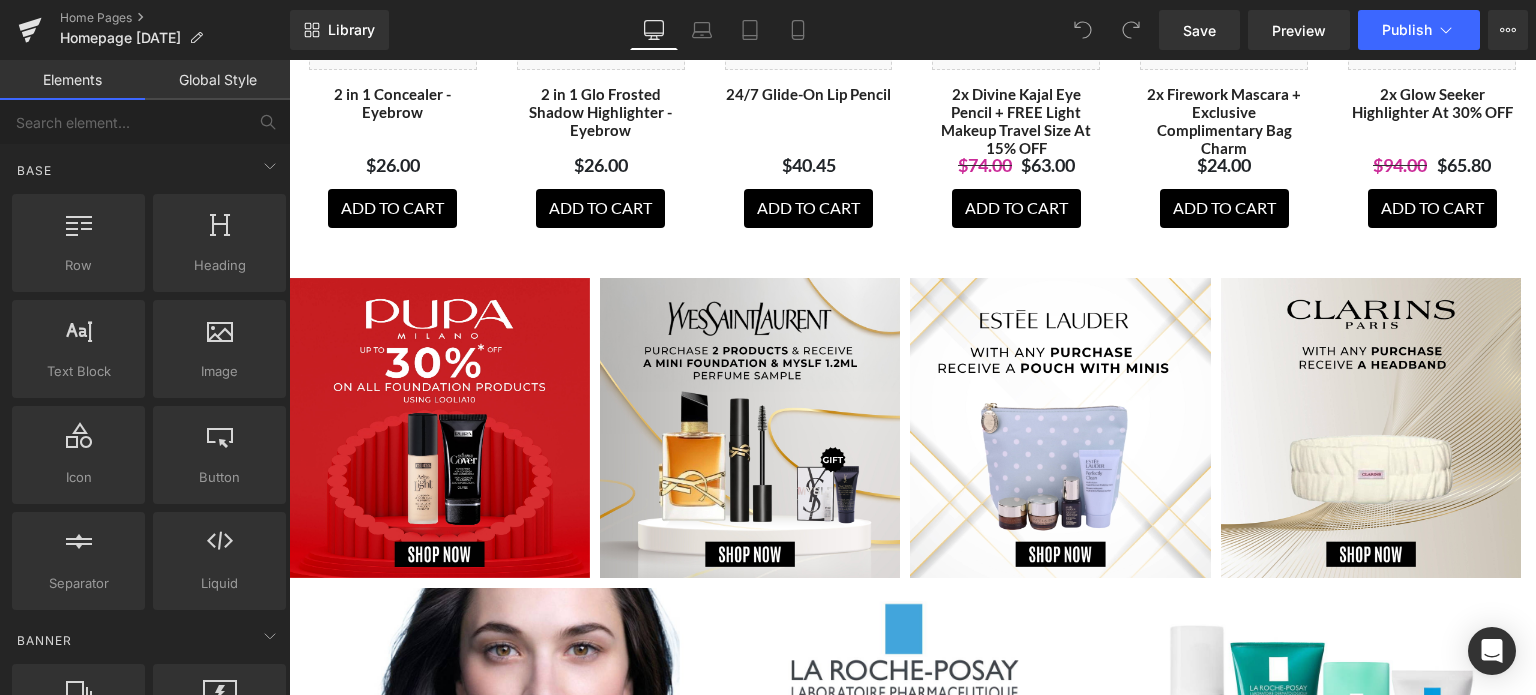 scroll, scrollTop: 2659, scrollLeft: 0, axis: vertical 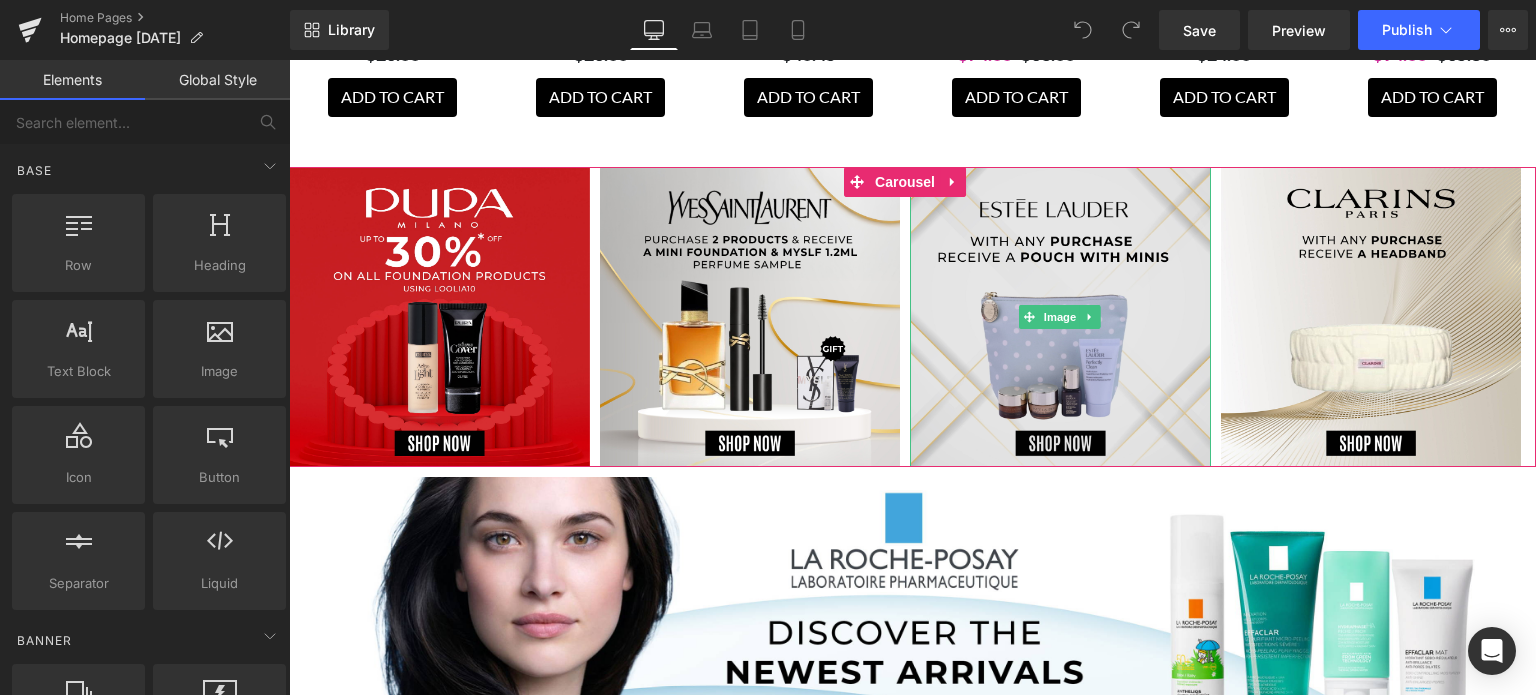 click at bounding box center [1060, 317] 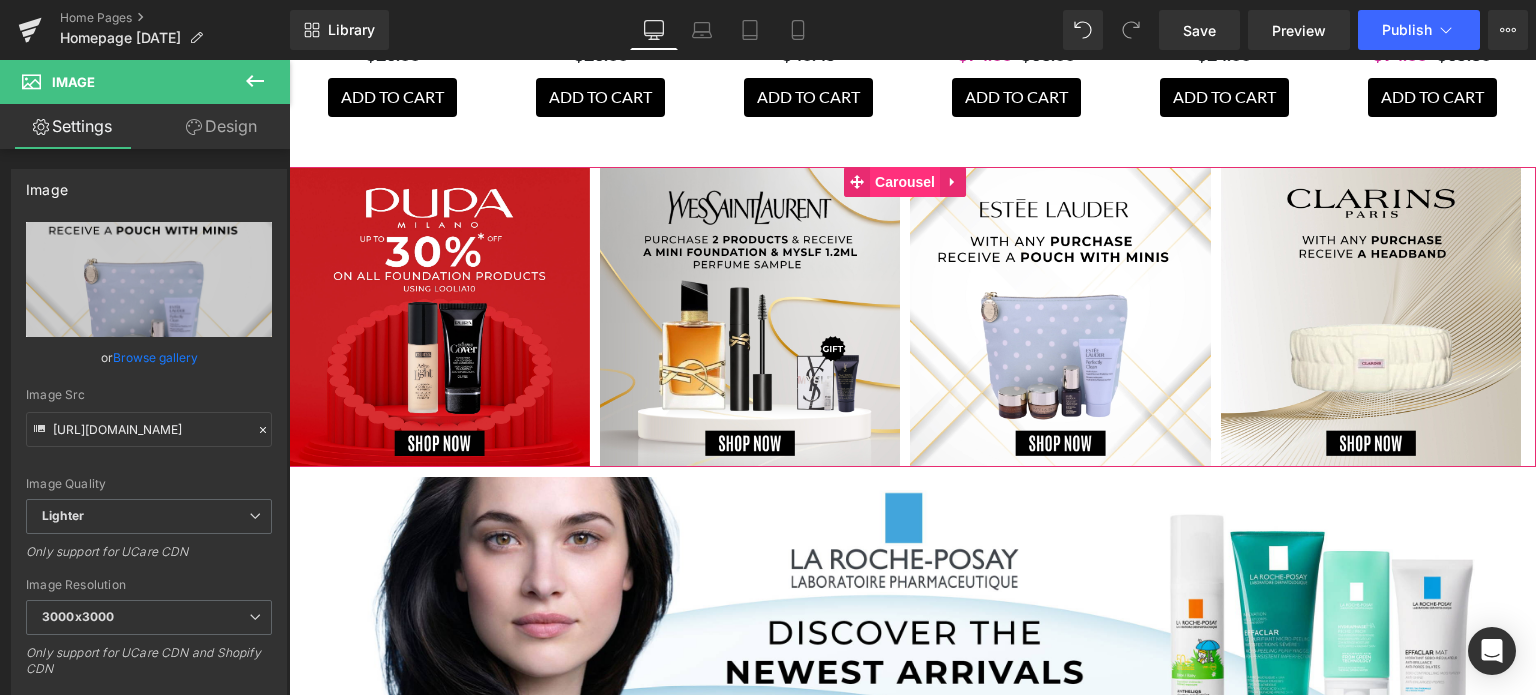 click on "Carousel" at bounding box center (905, 182) 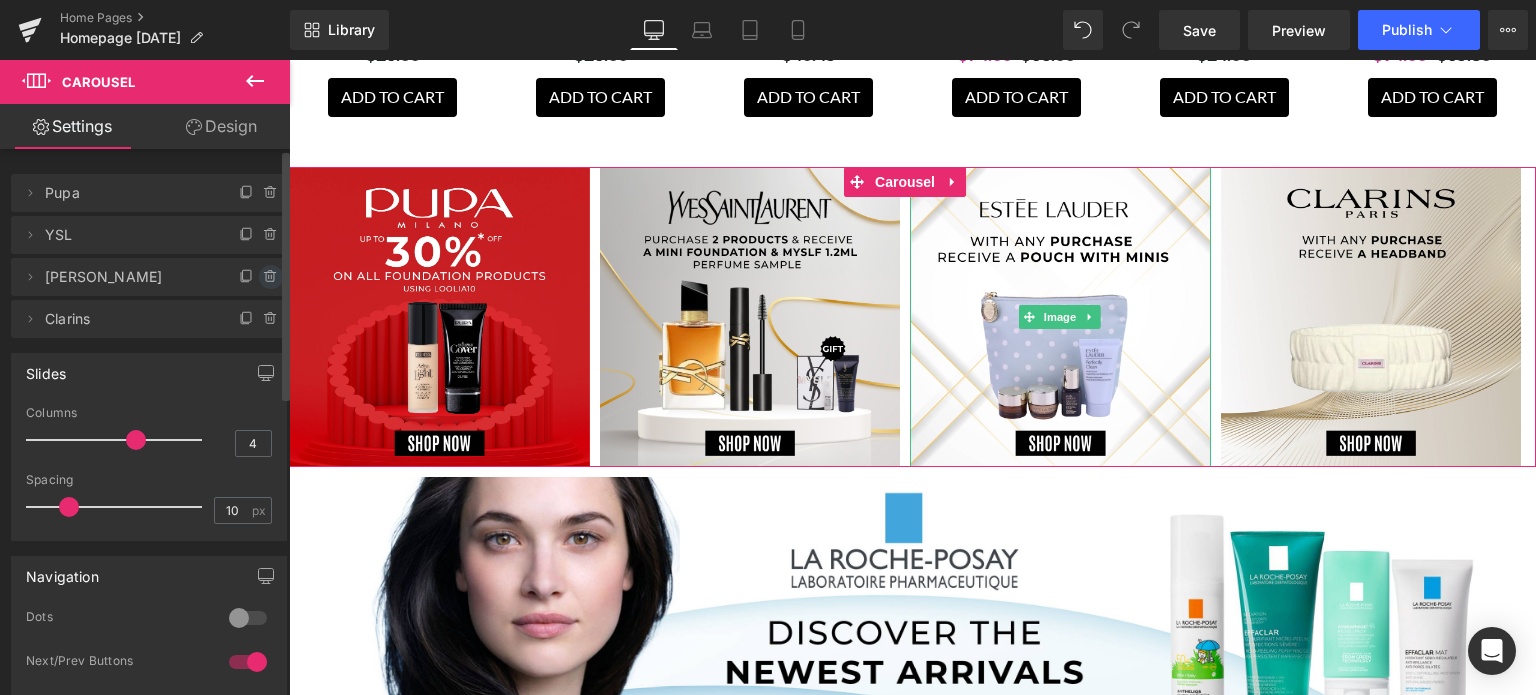 click 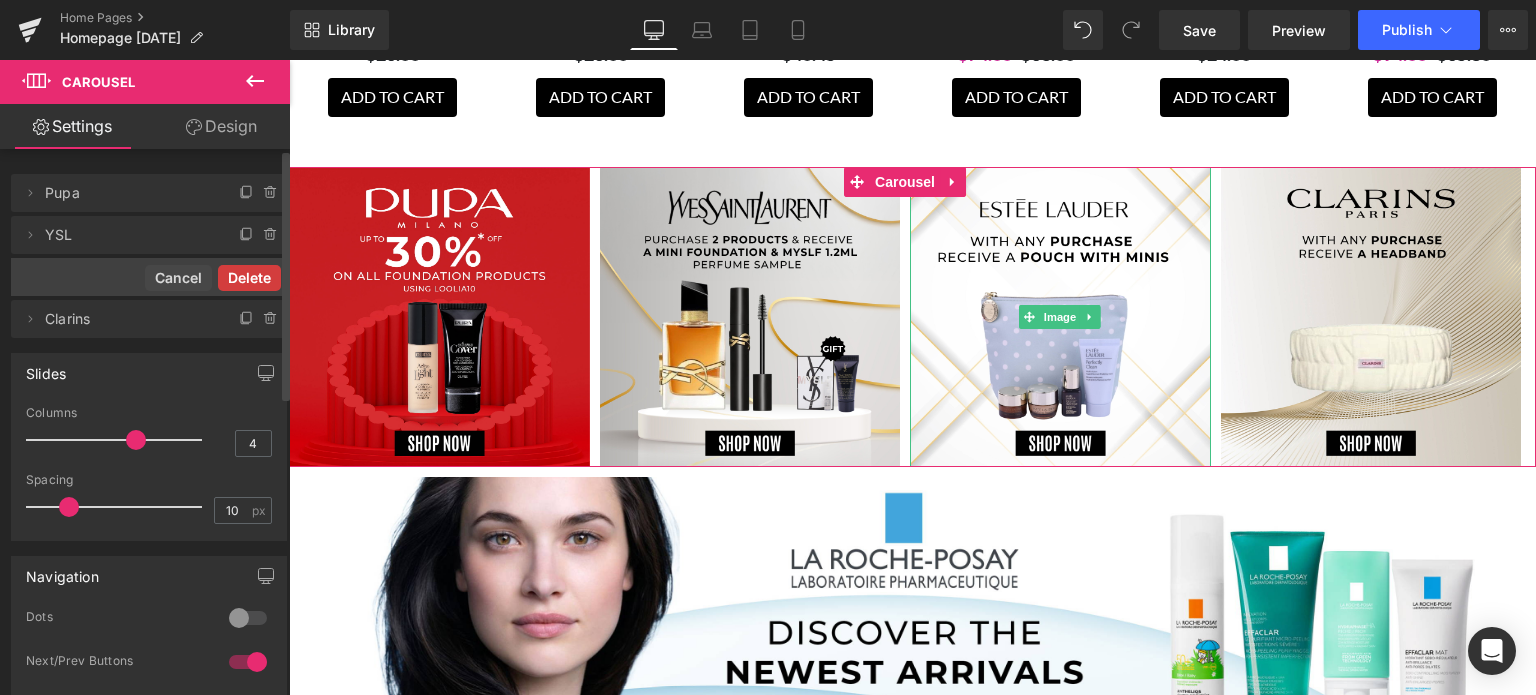 click on "Delete" at bounding box center [249, 278] 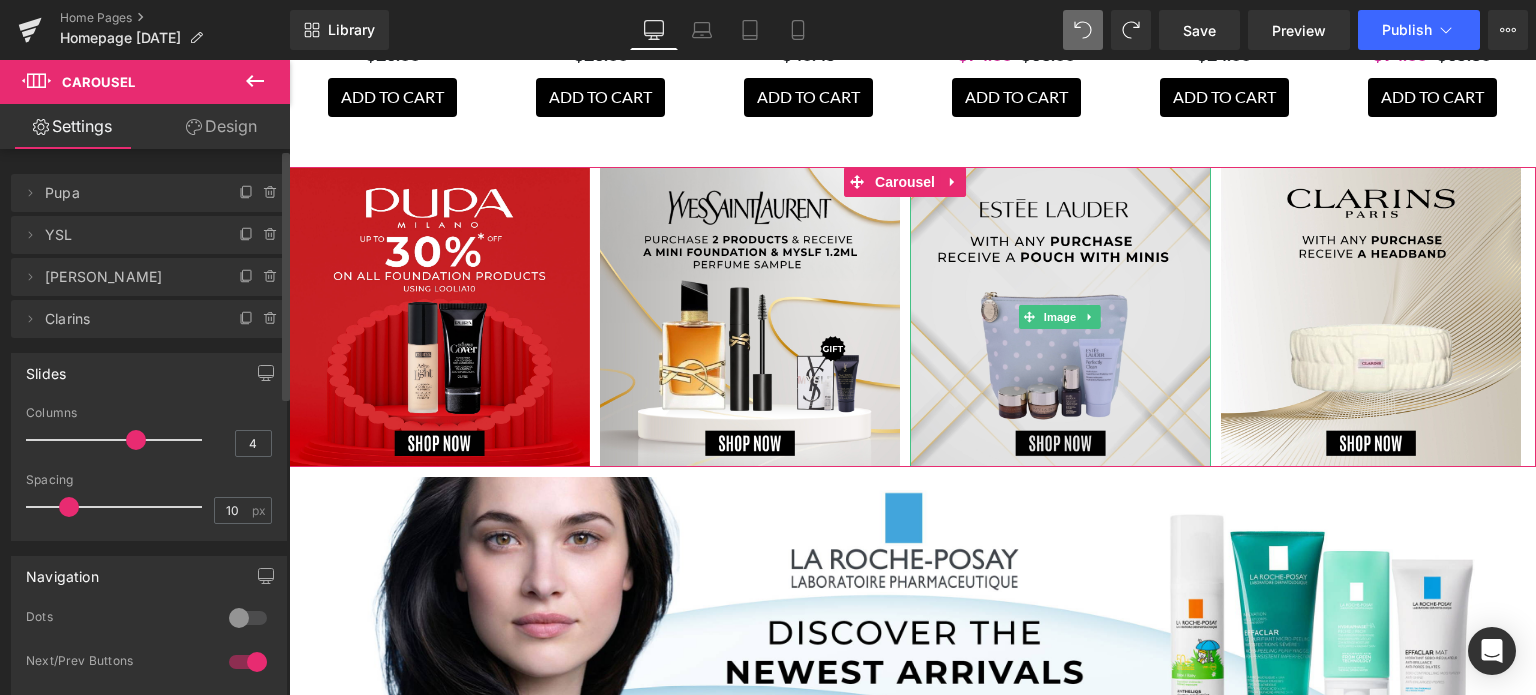 click at bounding box center (1060, 317) 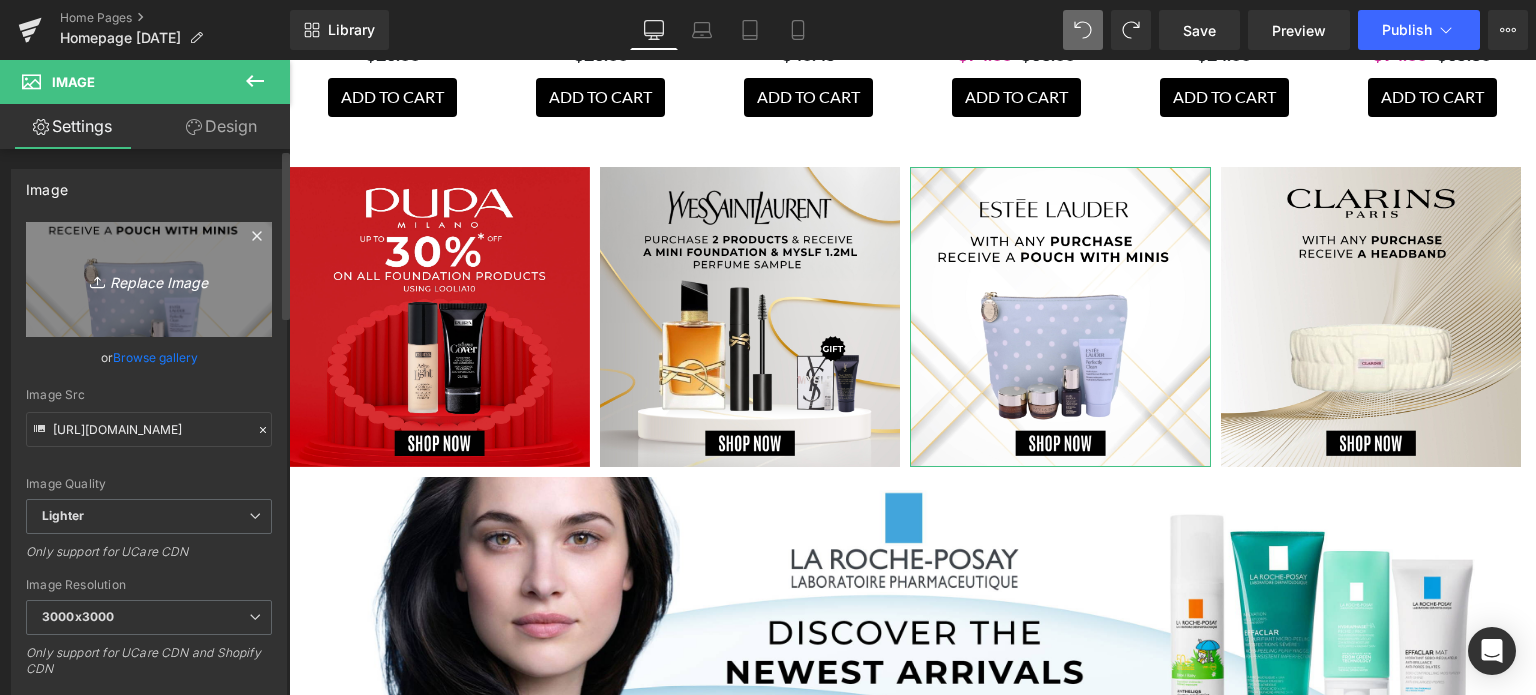 click on "Replace Image" at bounding box center (149, 279) 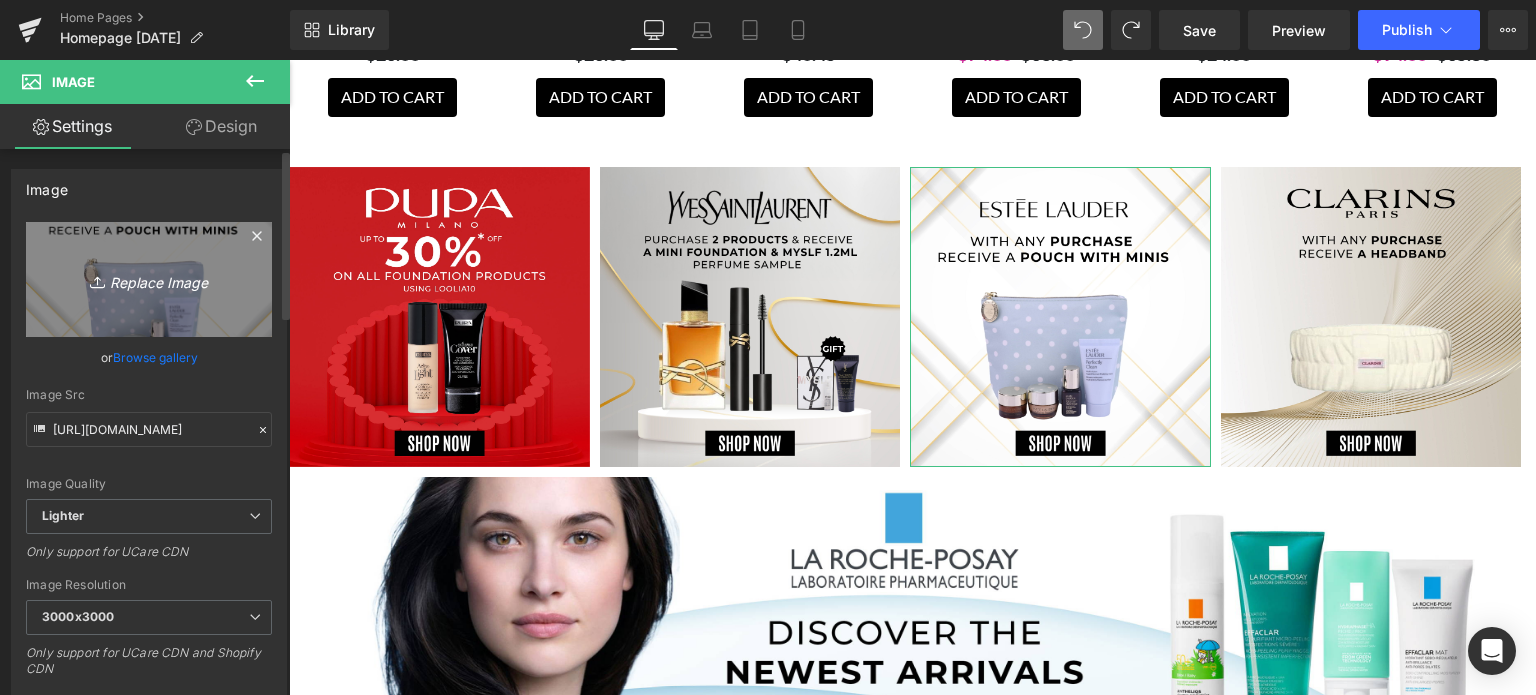 type on "C:\fakepath\WhatsApp Image 2025-07-19 at 11.51.21 AM.jpeg" 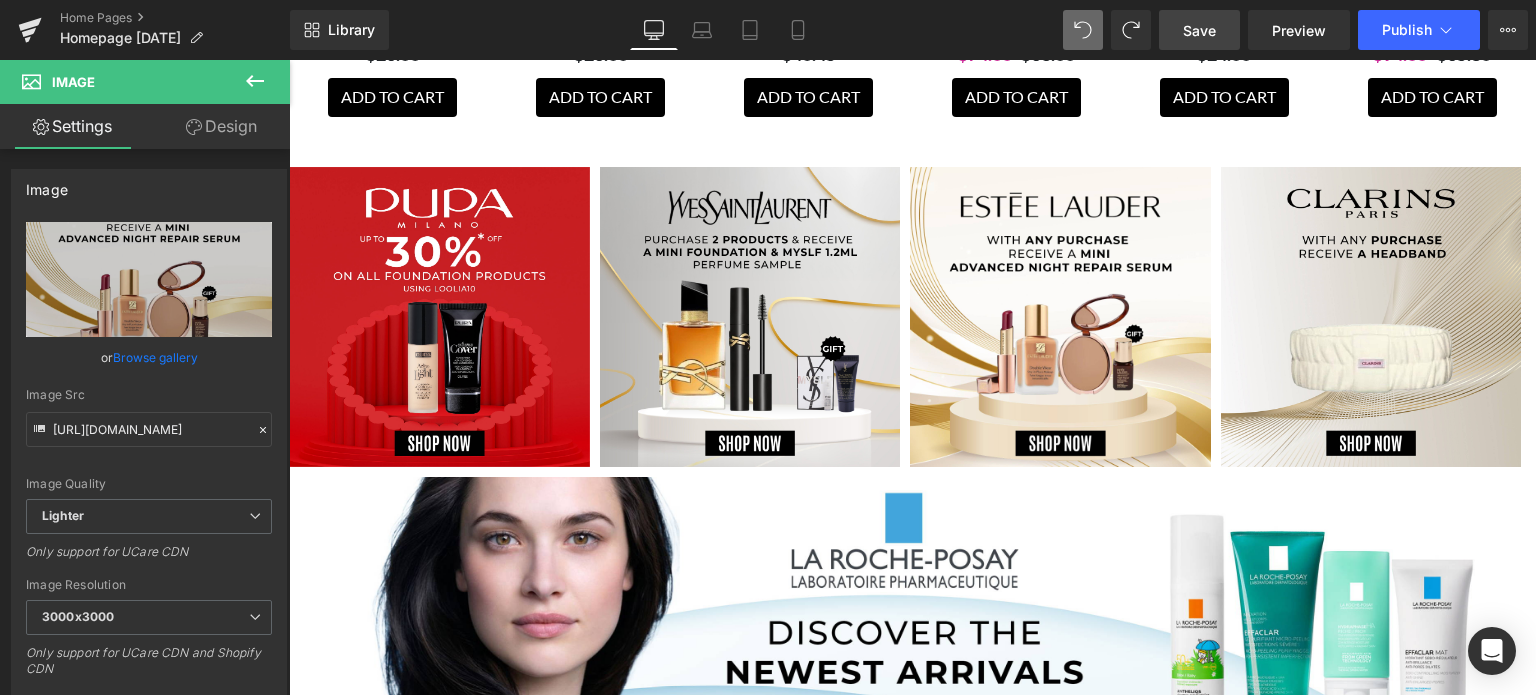 click on "Save" at bounding box center [1199, 30] 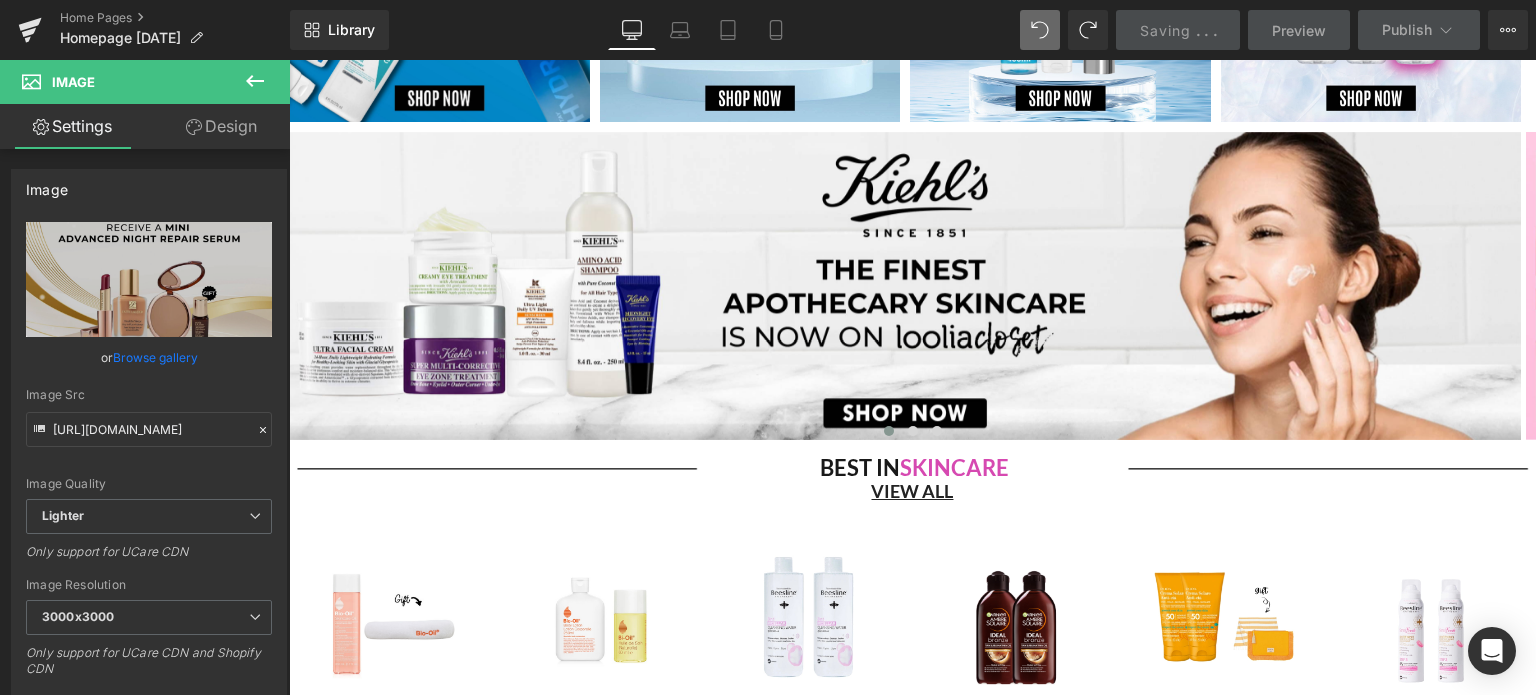scroll, scrollTop: 4203, scrollLeft: 0, axis: vertical 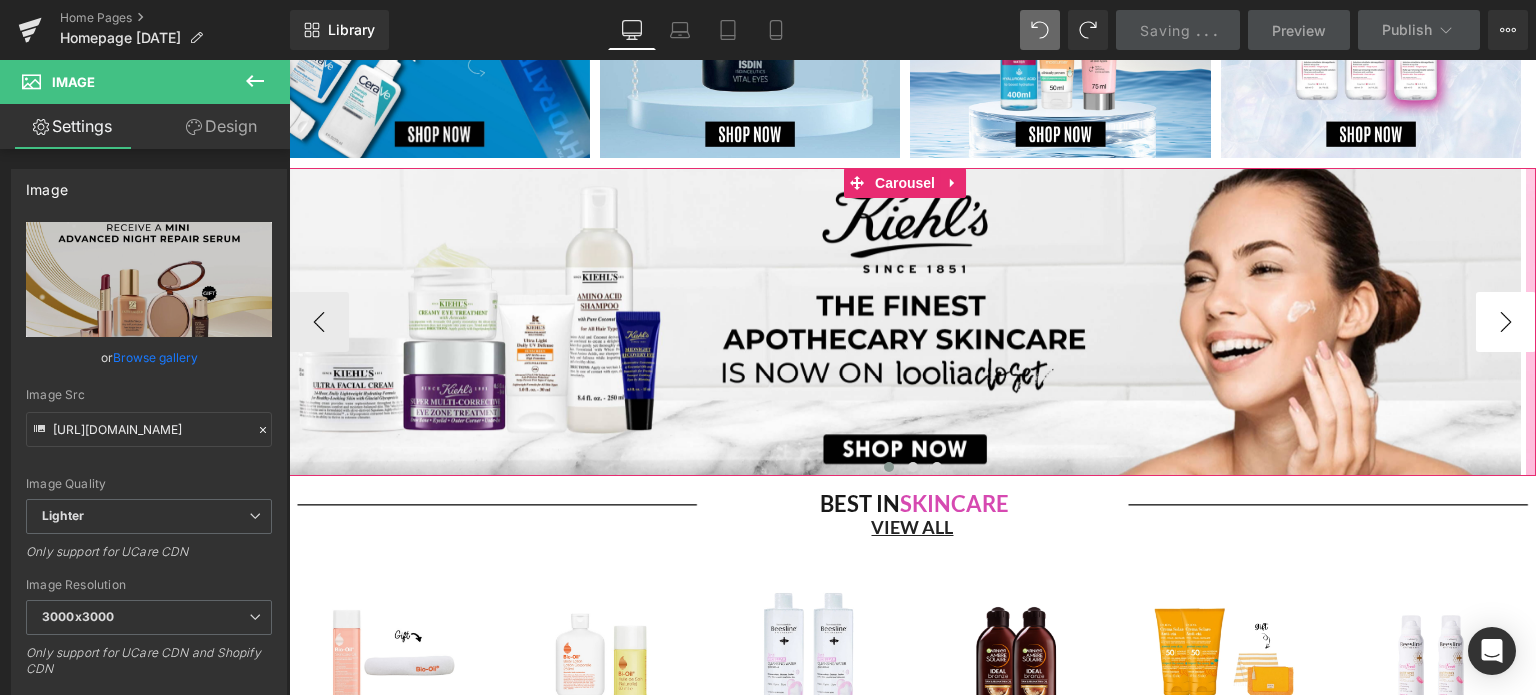 click on "›" at bounding box center (1506, 322) 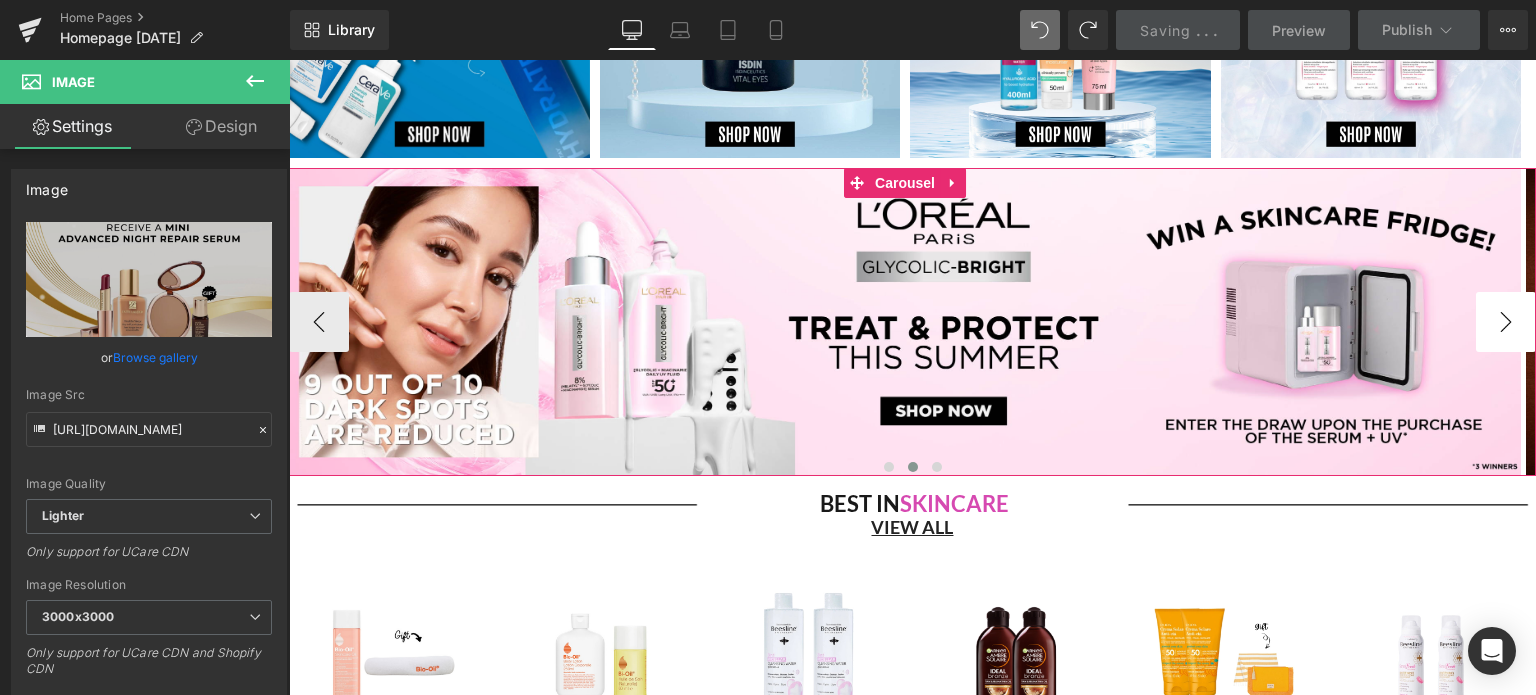 click on "›" at bounding box center (1506, 322) 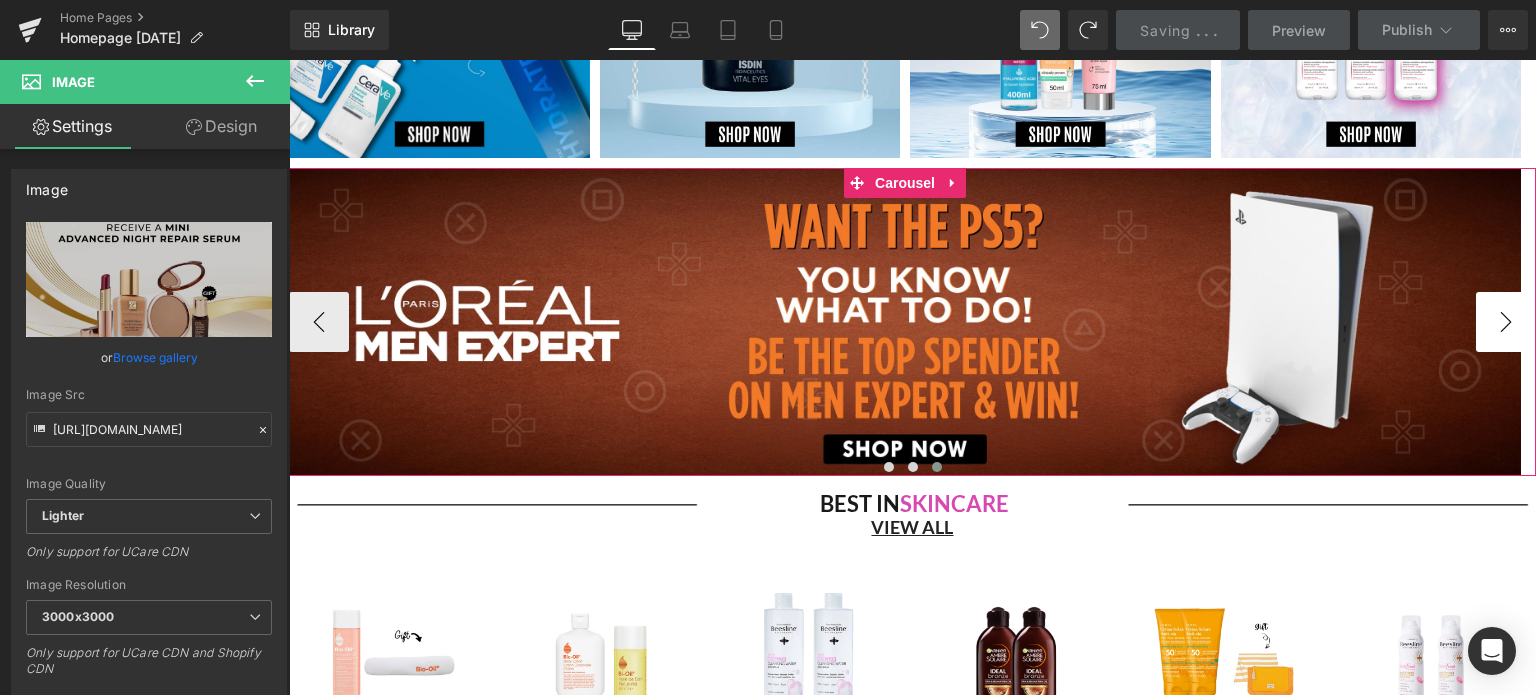 click on "›" at bounding box center (1506, 322) 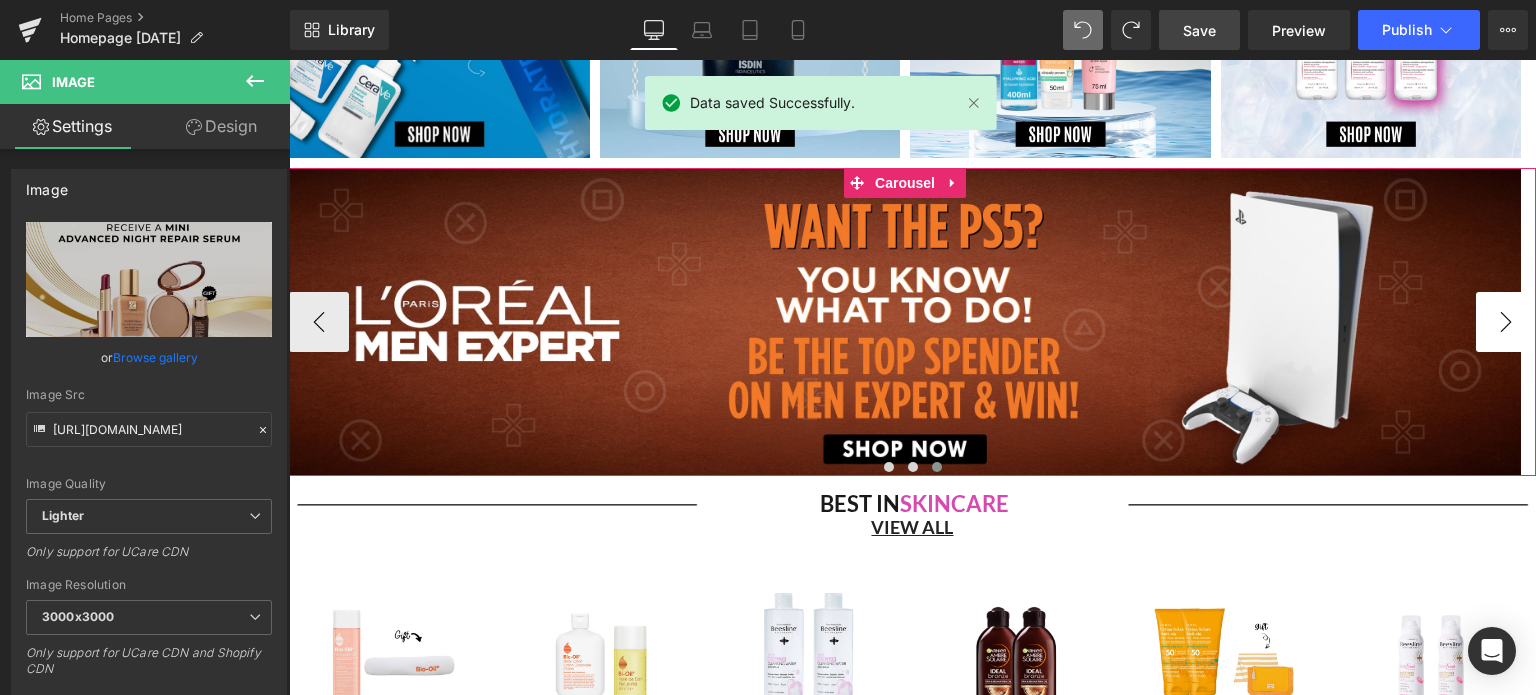 click on "›" at bounding box center [1506, 322] 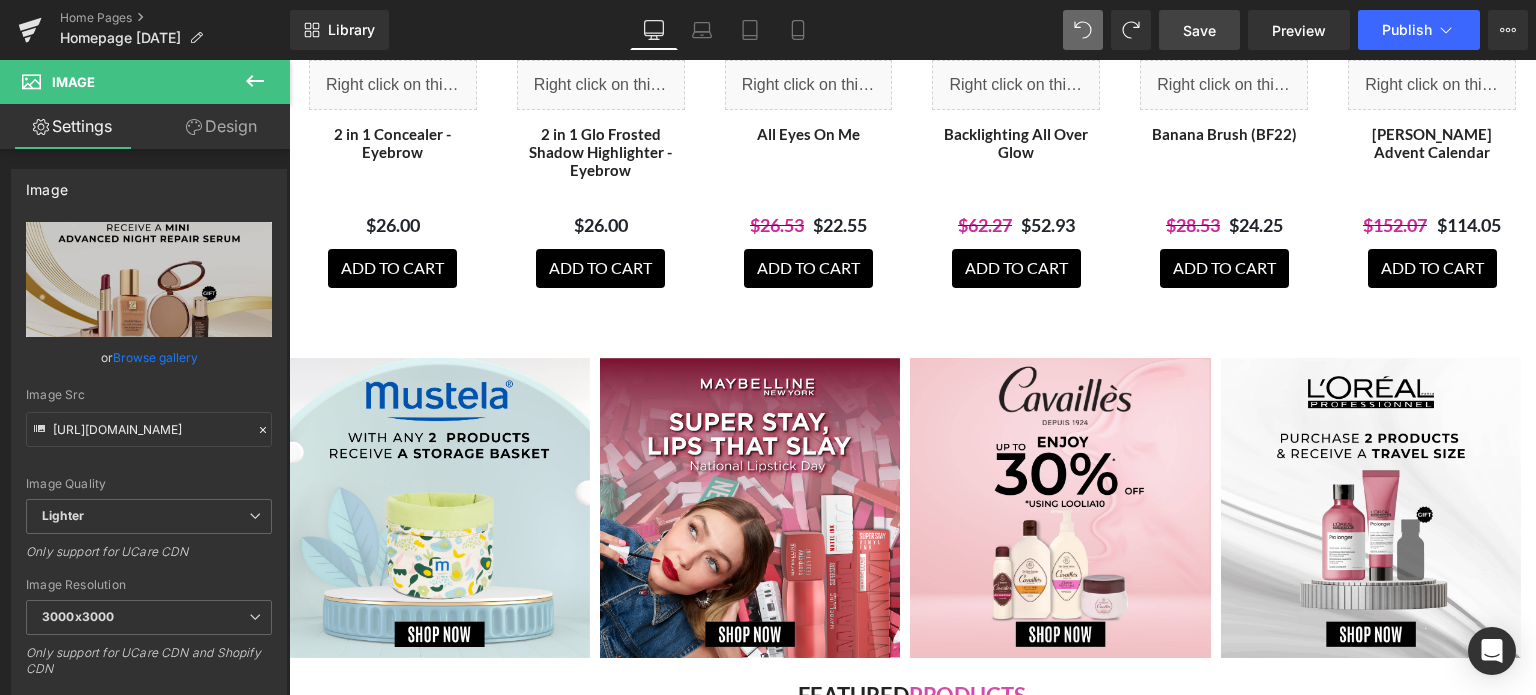 scroll, scrollTop: 1081, scrollLeft: 0, axis: vertical 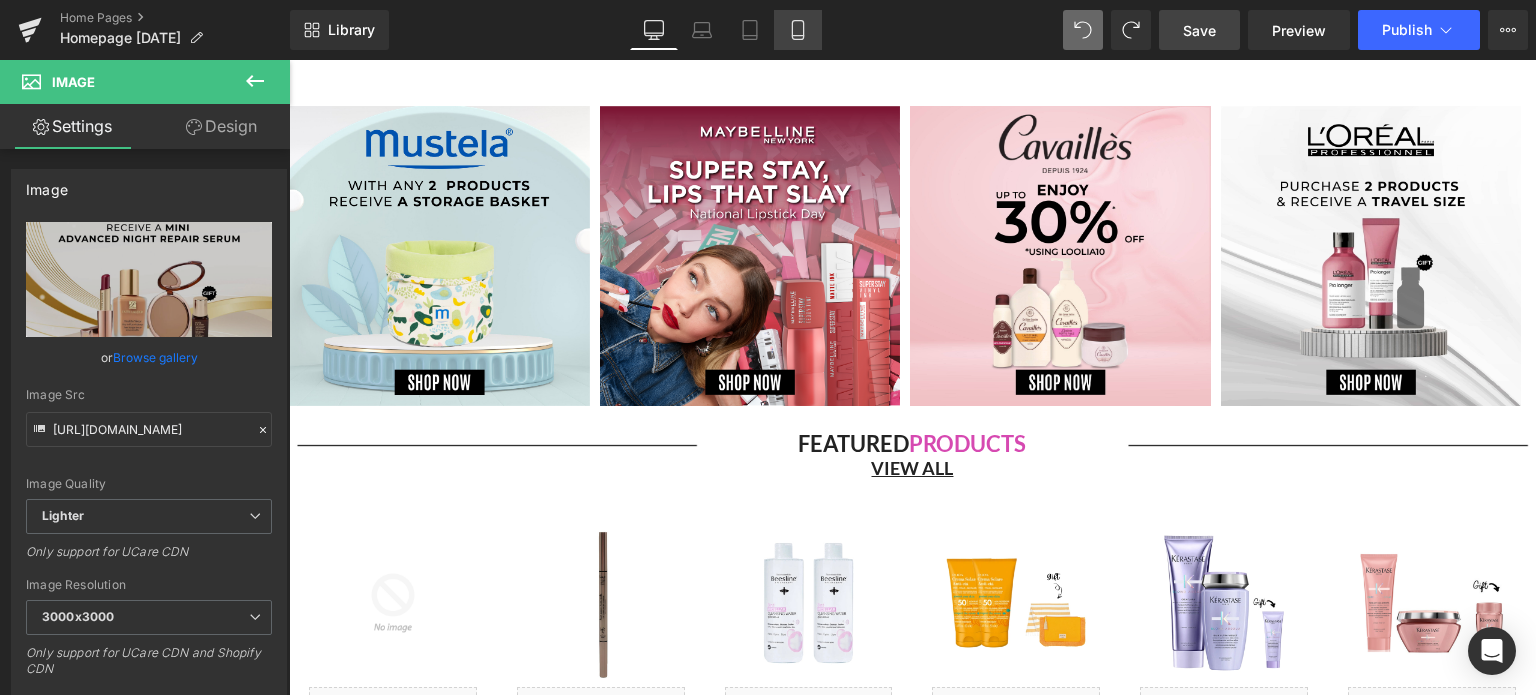 click 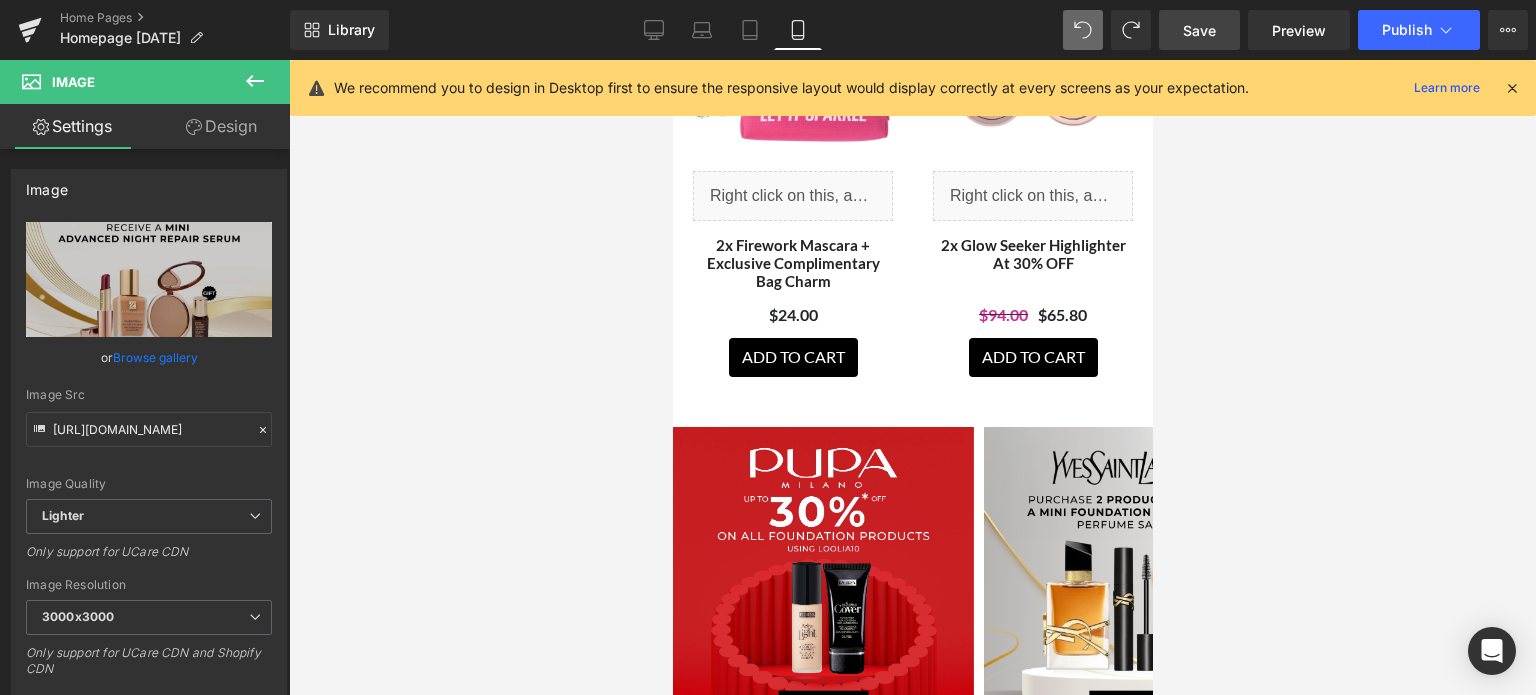 scroll, scrollTop: 5148, scrollLeft: 0, axis: vertical 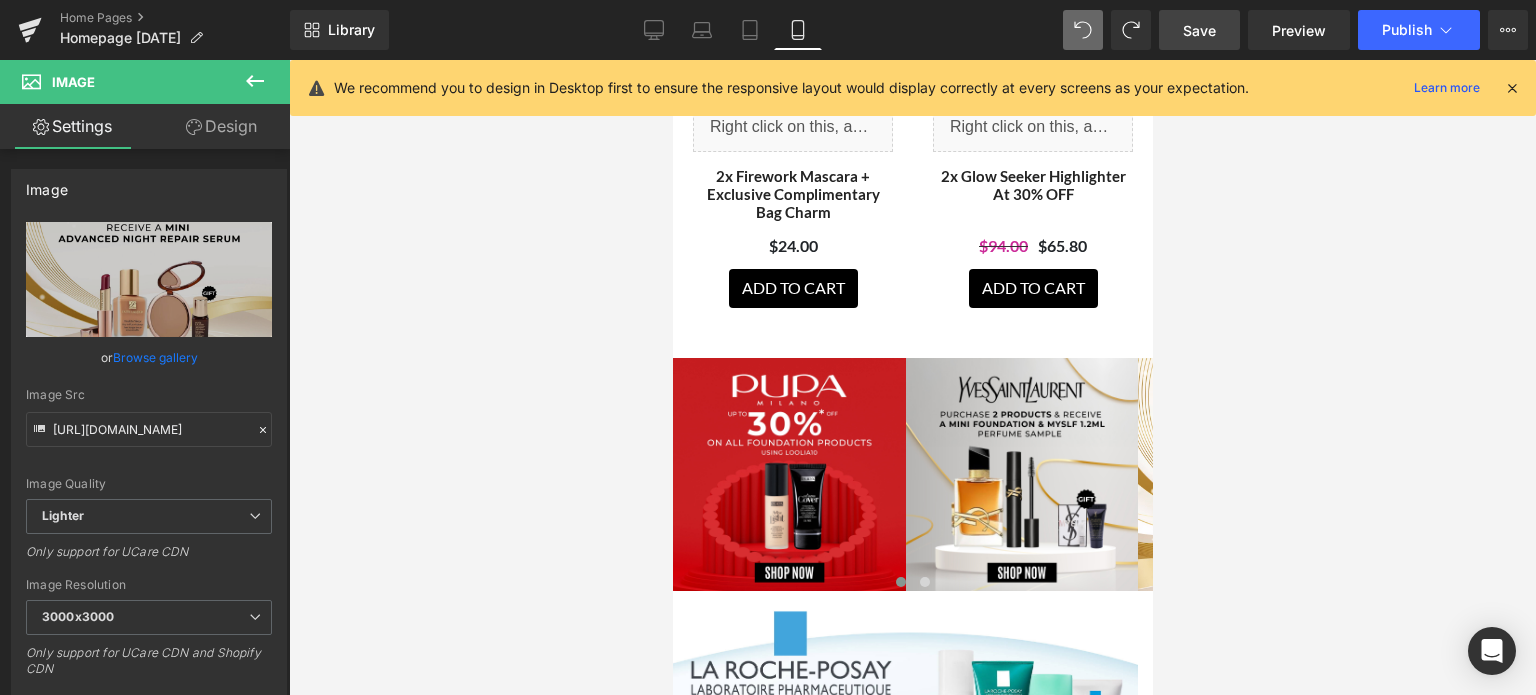 click at bounding box center (1512, 88) 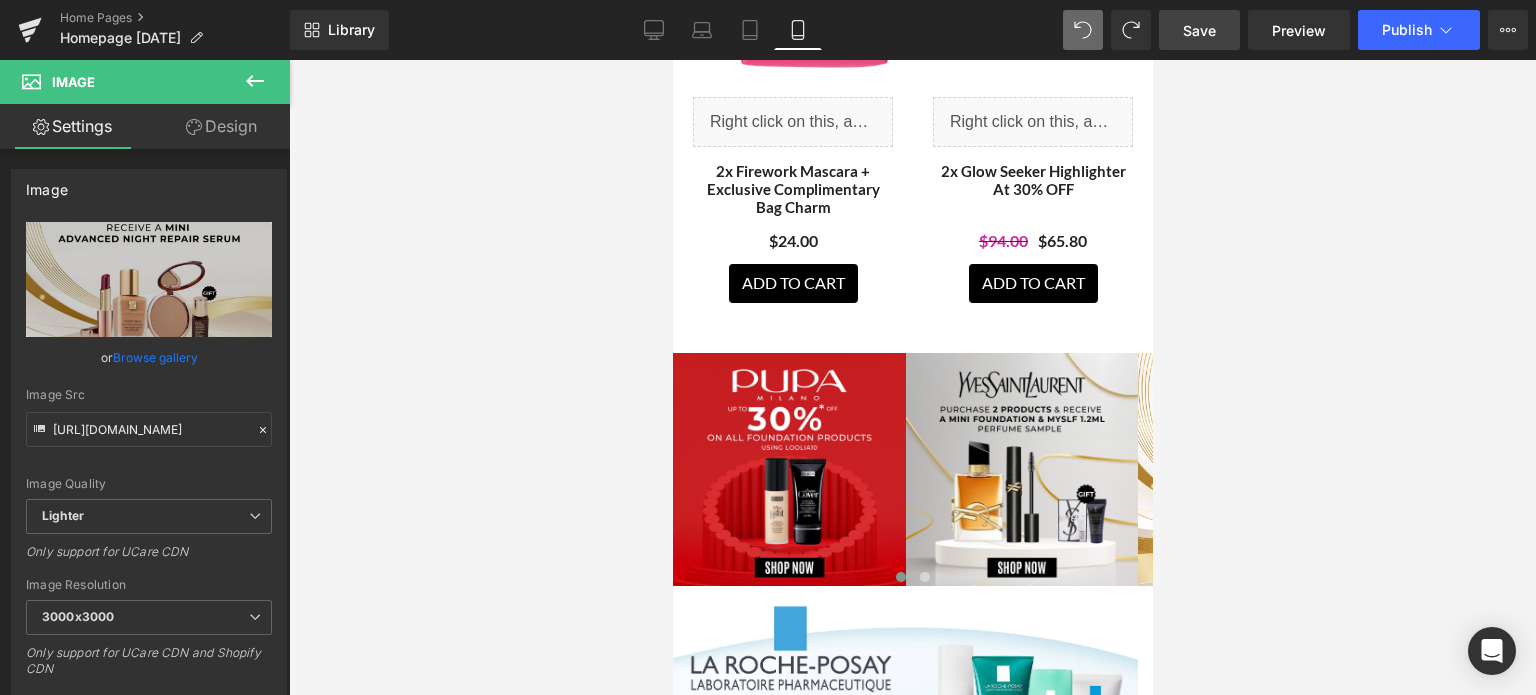 scroll, scrollTop: 5132, scrollLeft: 0, axis: vertical 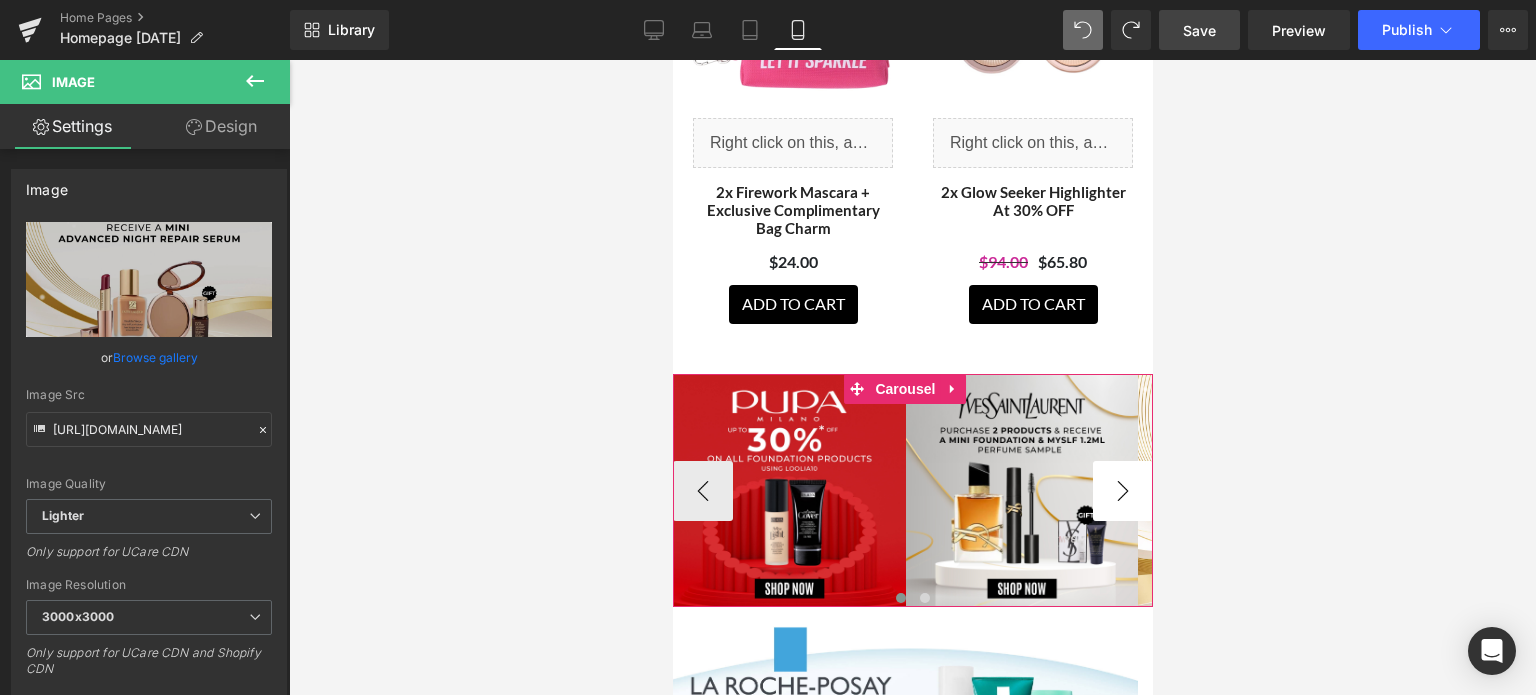 click on "›" at bounding box center [1122, 491] 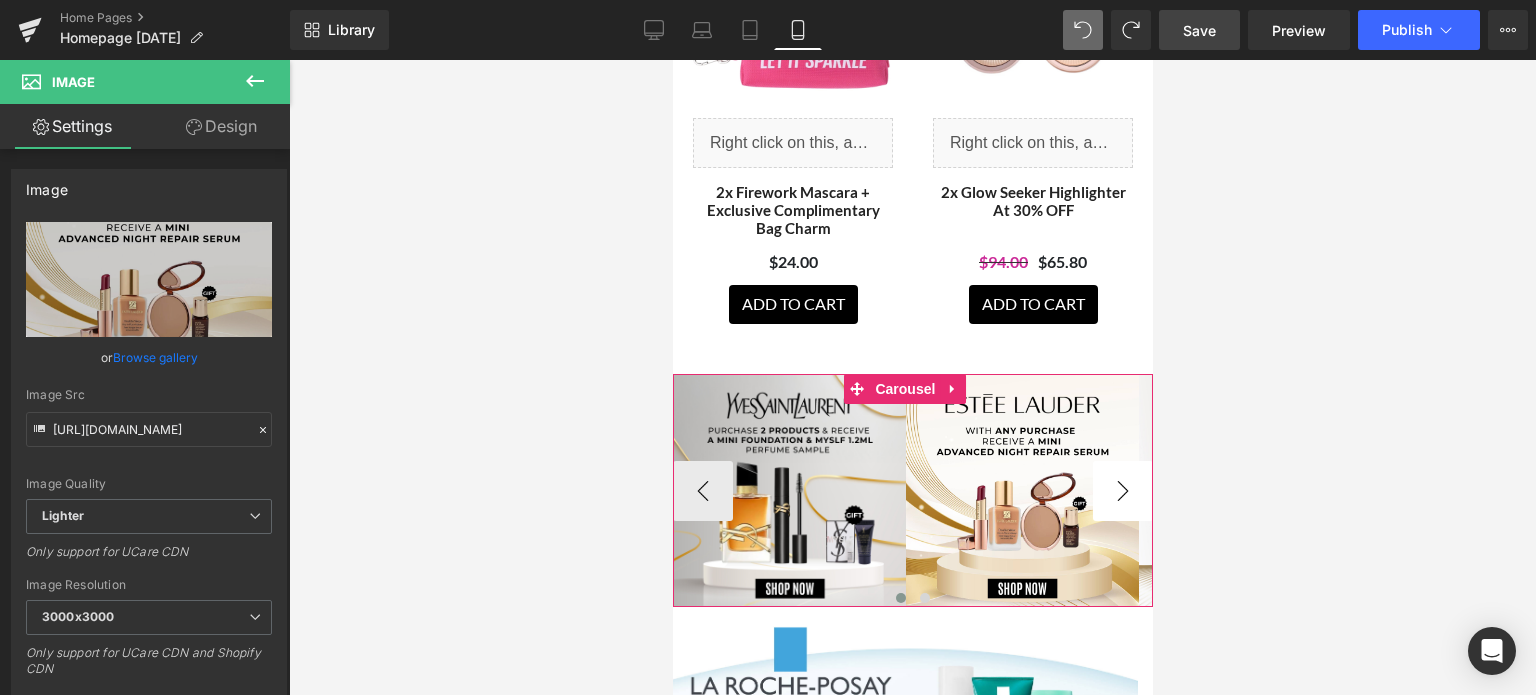 click on "›" at bounding box center [1122, 491] 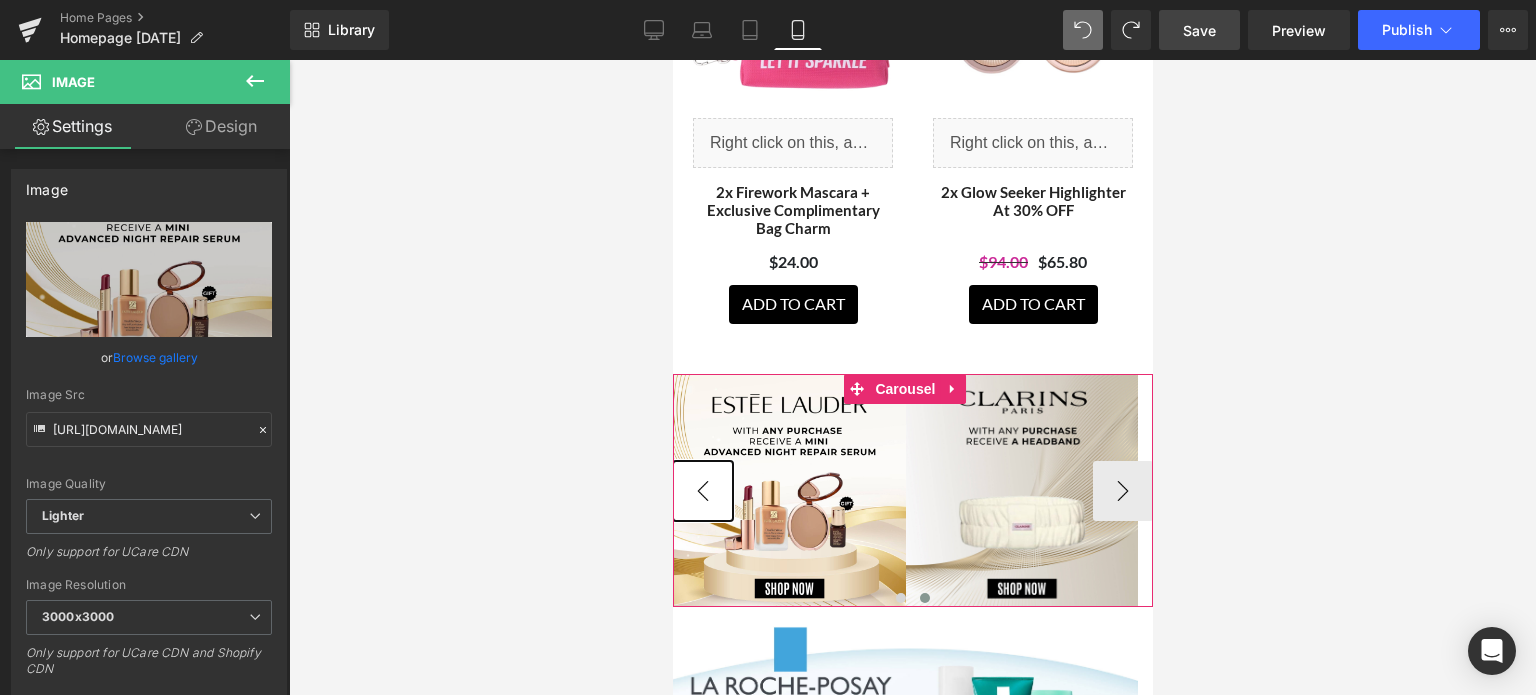 click on "‹" at bounding box center (702, 491) 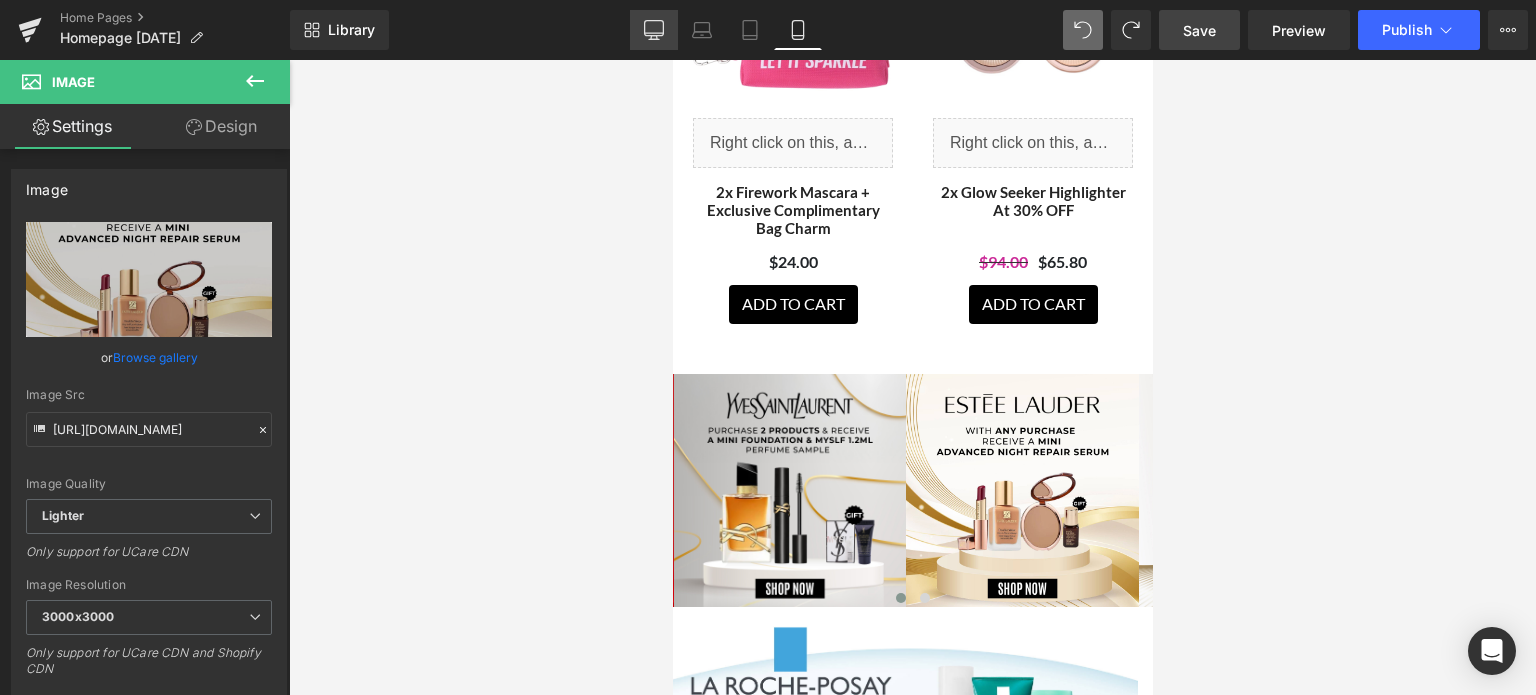 click 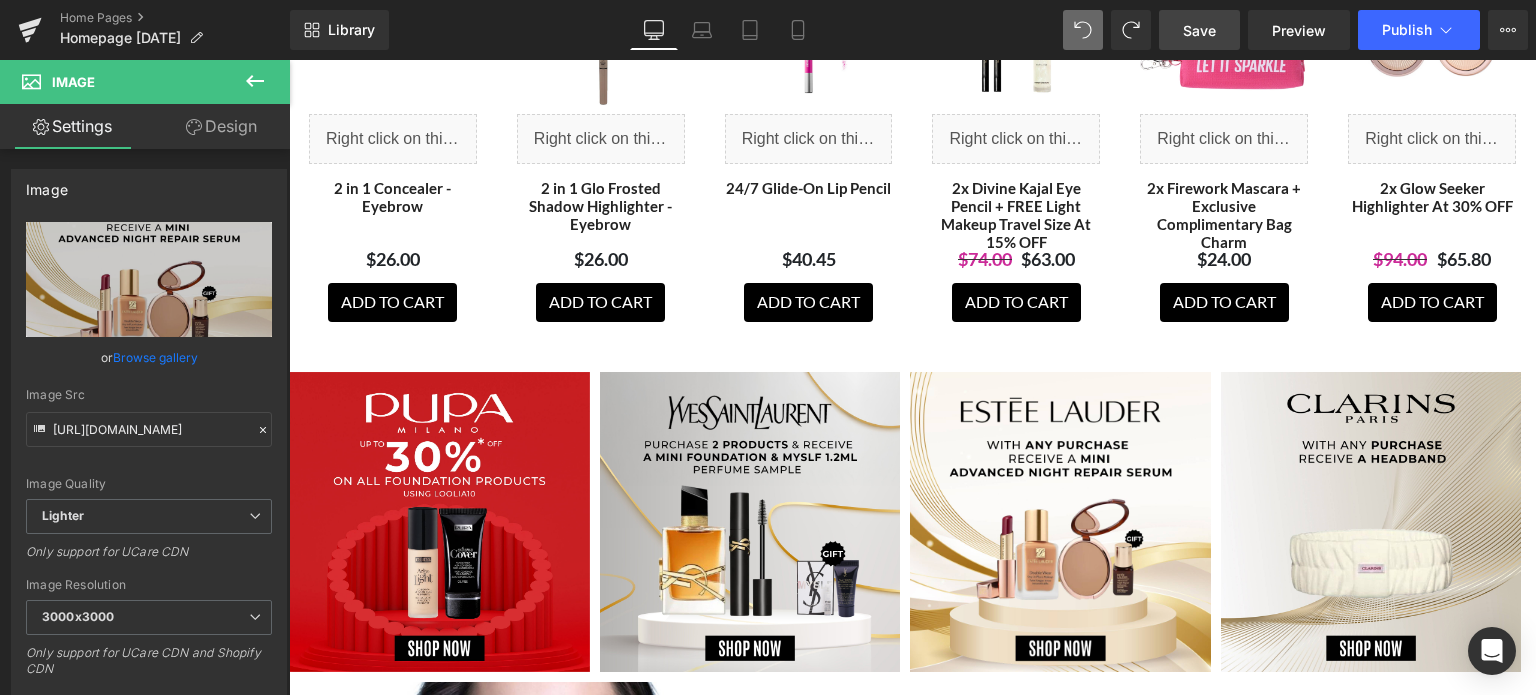 scroll, scrollTop: 2612, scrollLeft: 0, axis: vertical 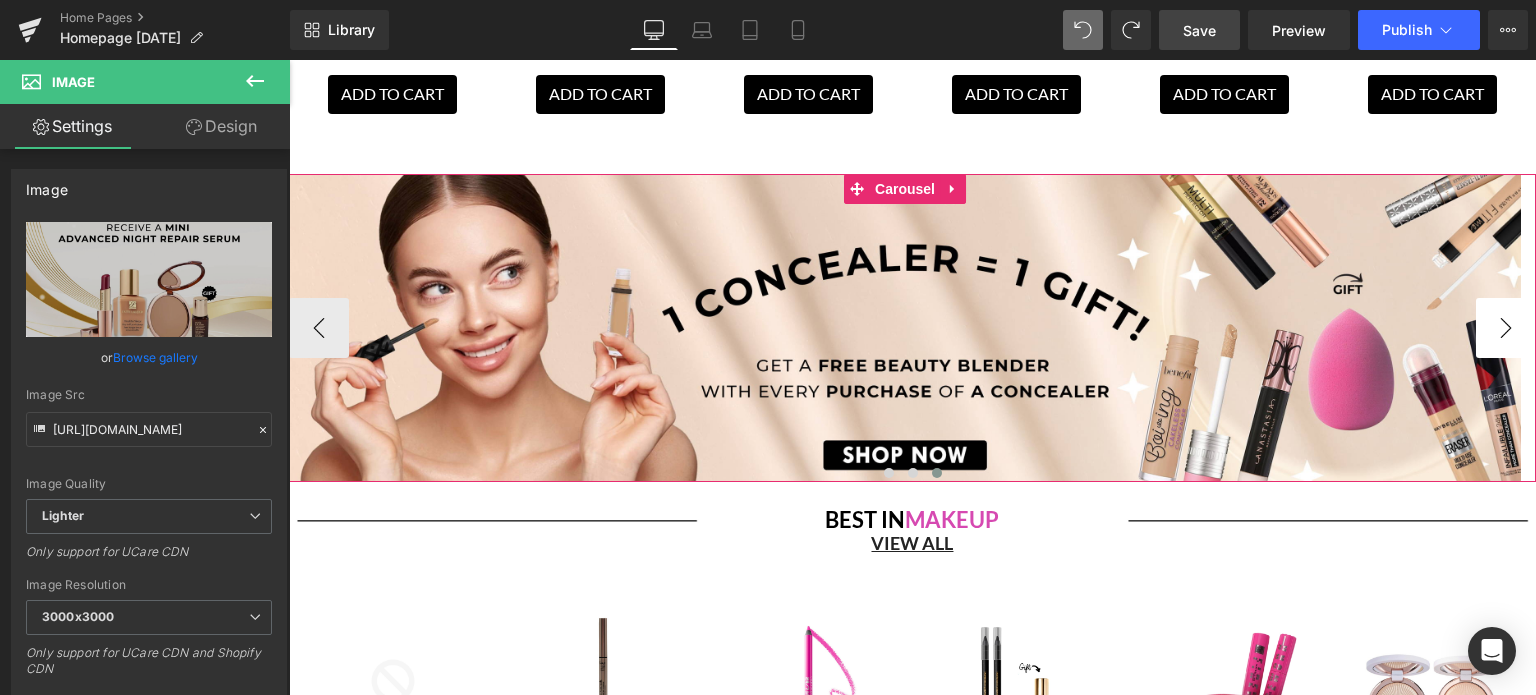 click on "›" at bounding box center (1506, 328) 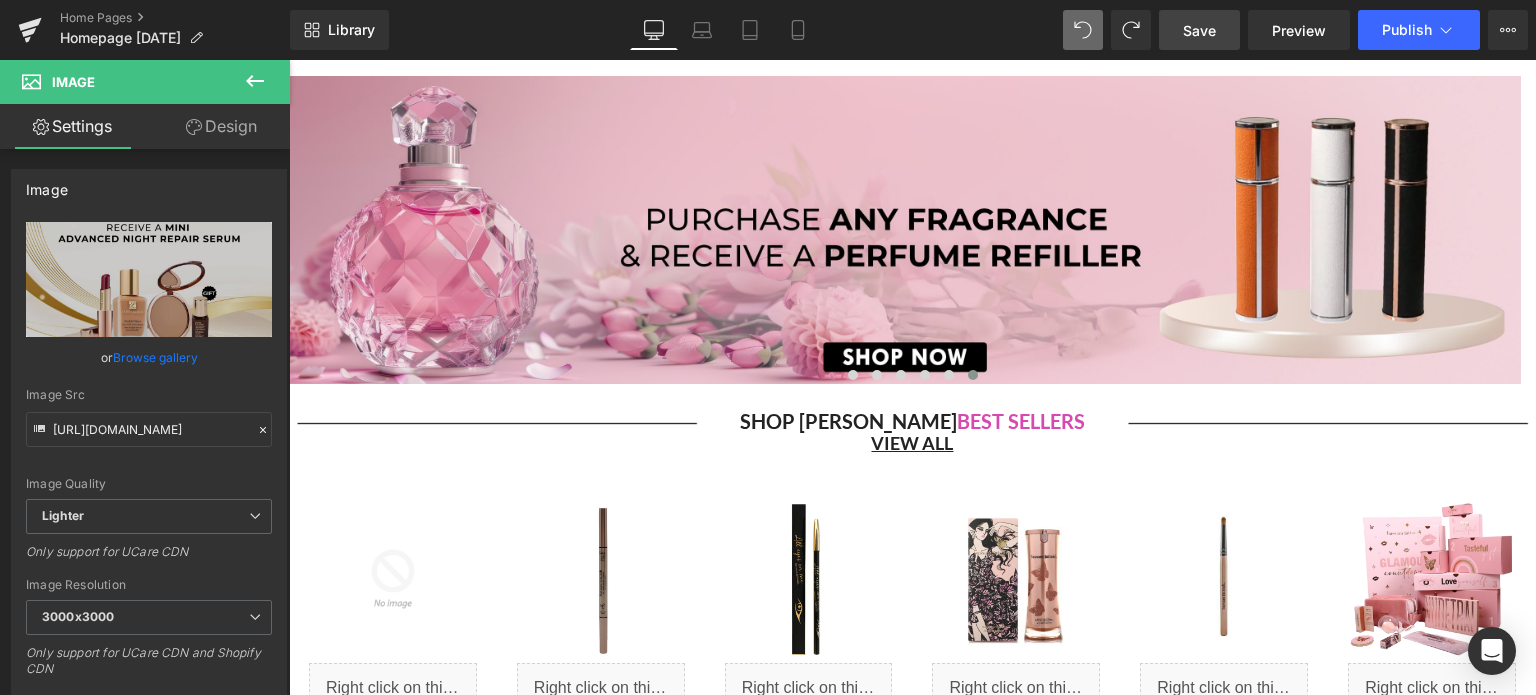 scroll, scrollTop: 190, scrollLeft: 0, axis: vertical 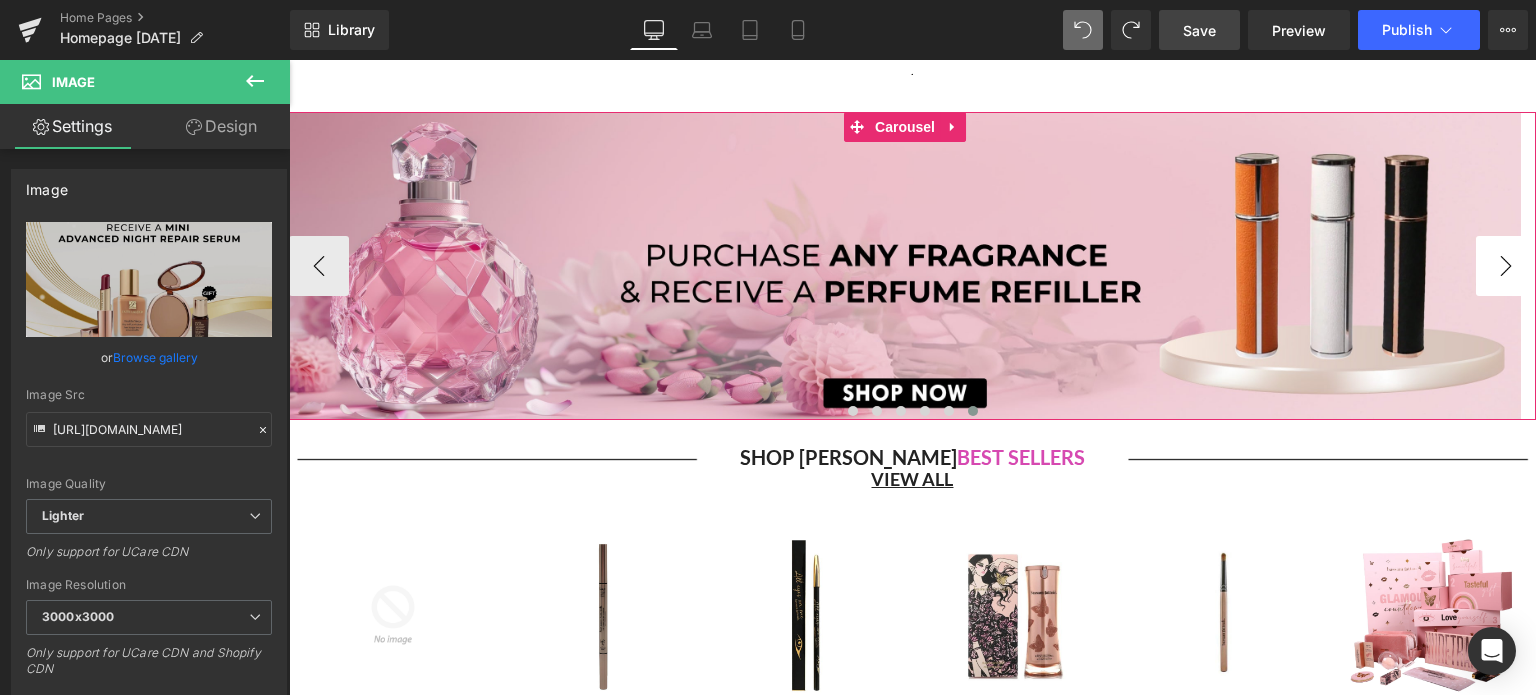 click on "›" at bounding box center [1506, 266] 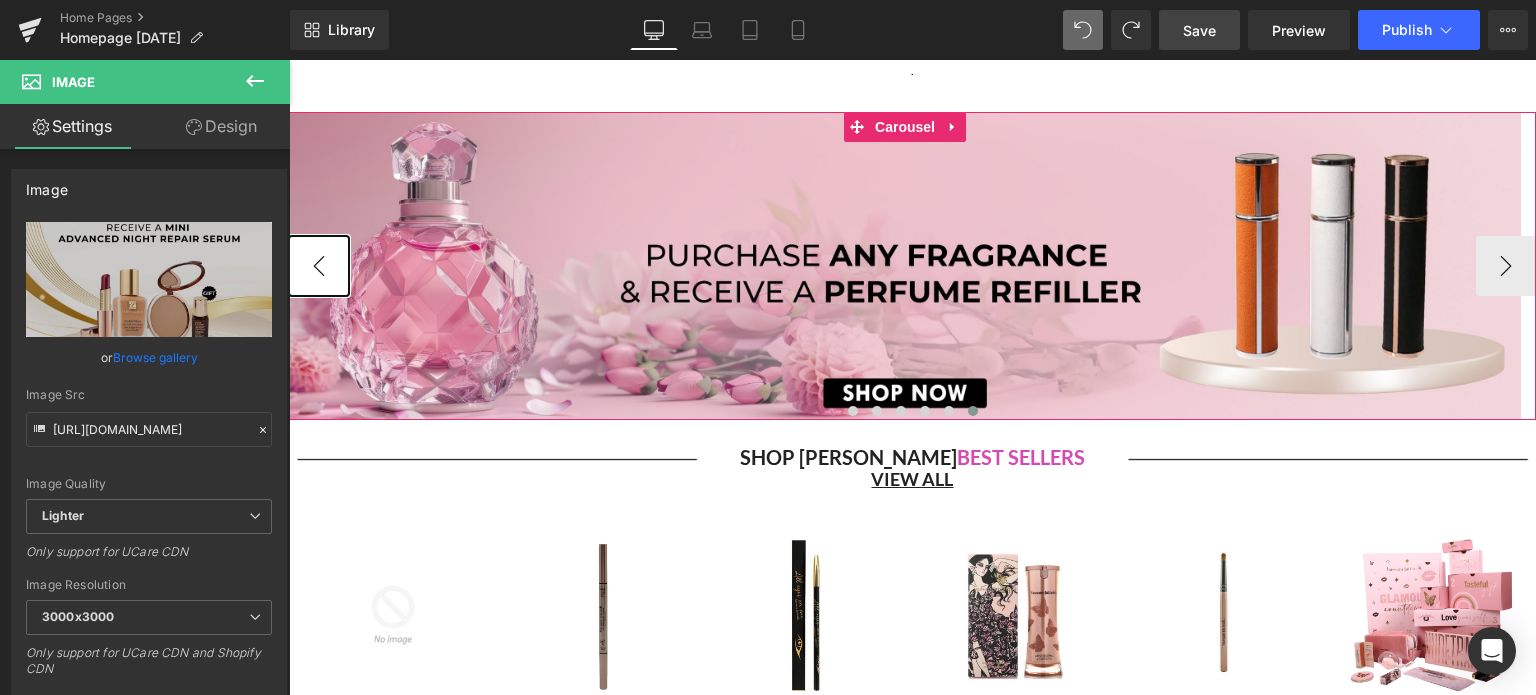 click on "‹" at bounding box center [319, 266] 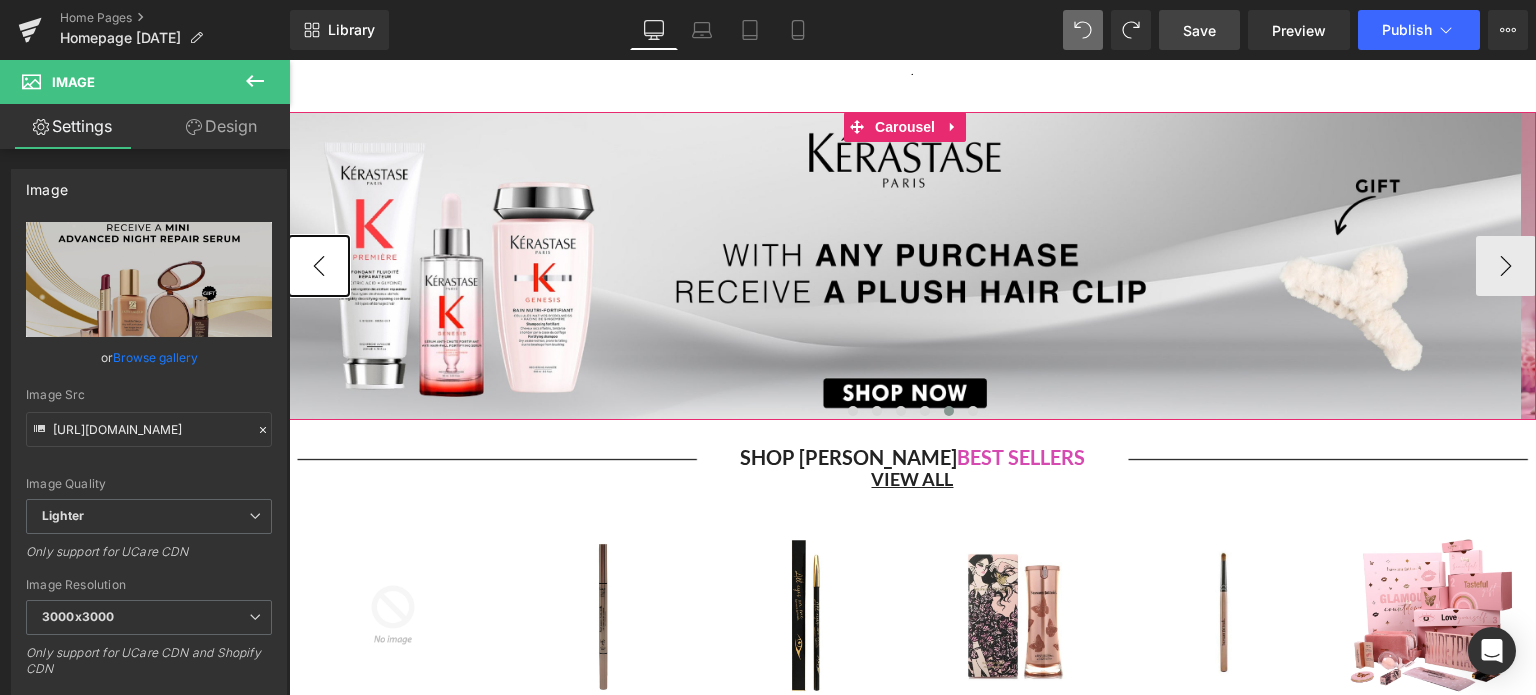 click on "‹" at bounding box center [319, 266] 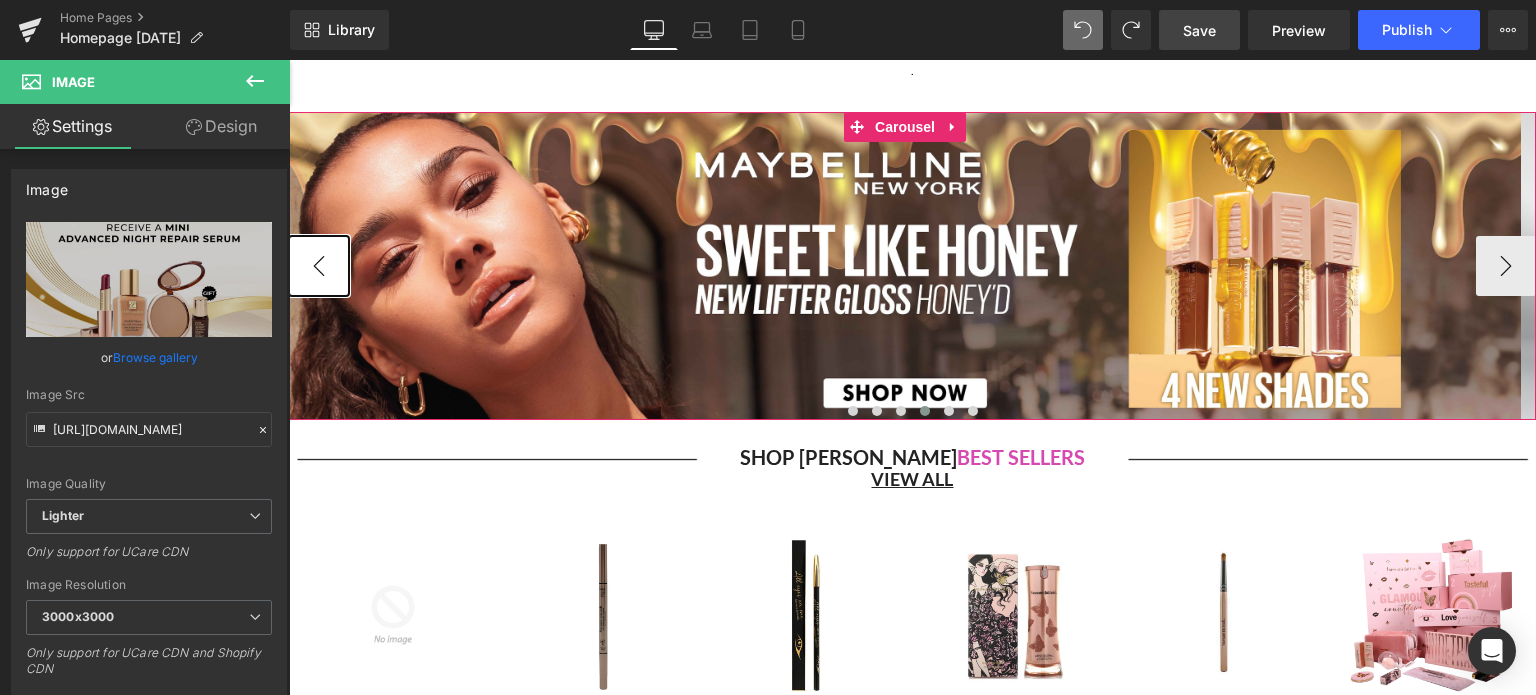 click on "‹" at bounding box center (319, 266) 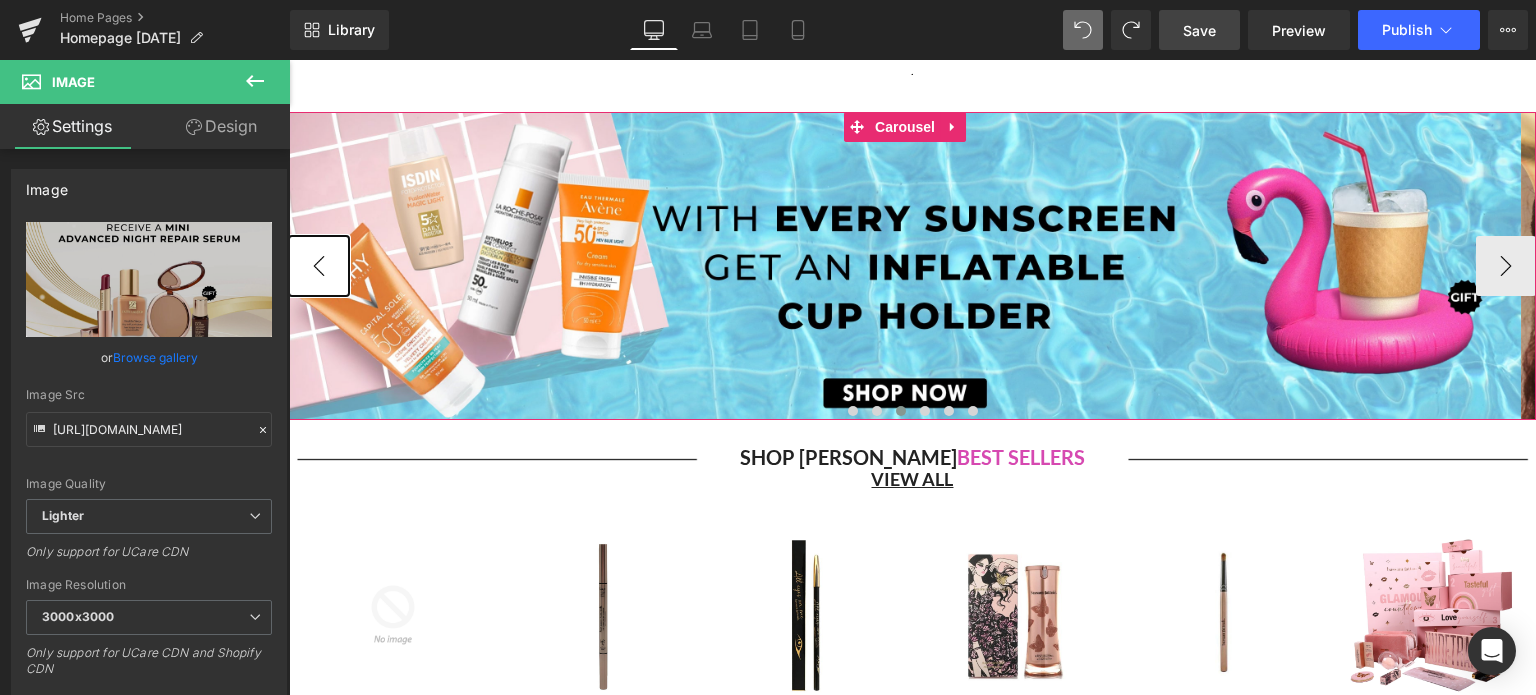 click on "‹" at bounding box center [319, 266] 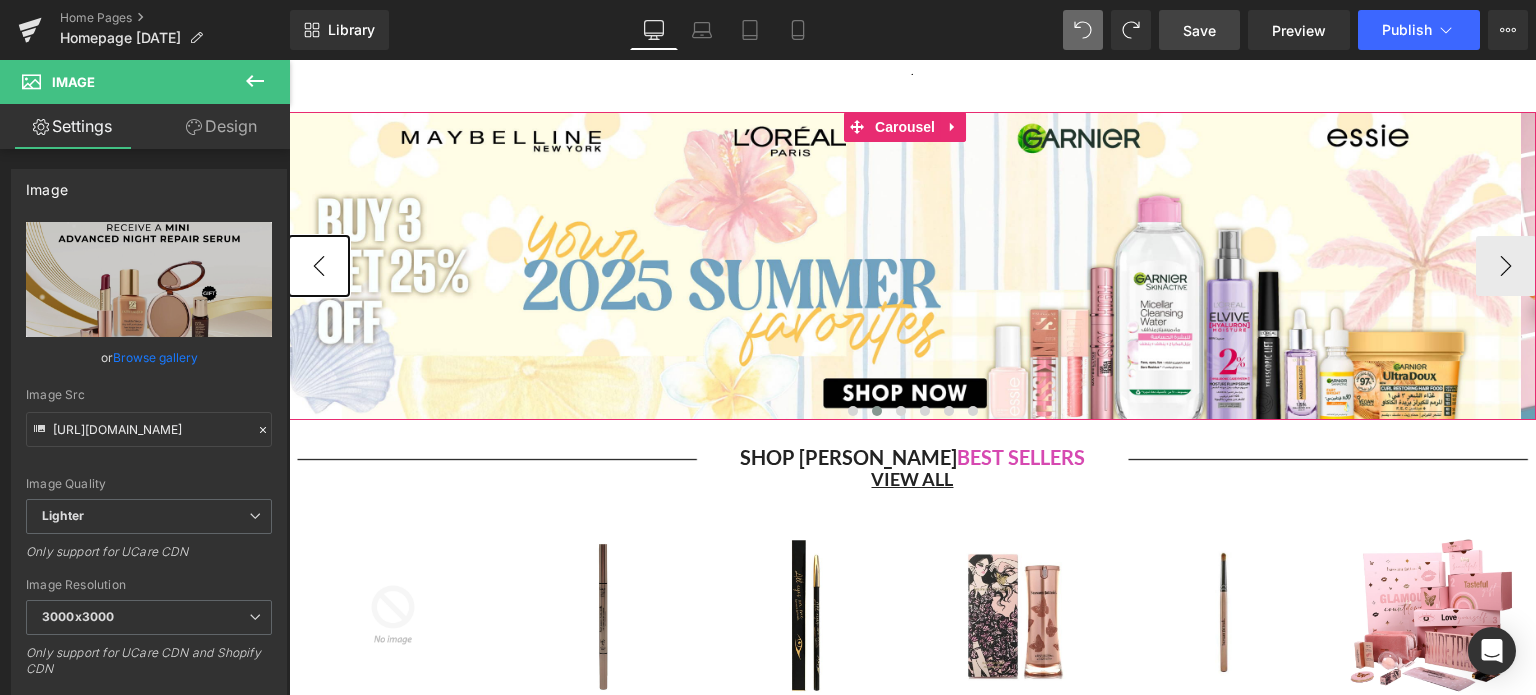 click on "‹" at bounding box center (319, 266) 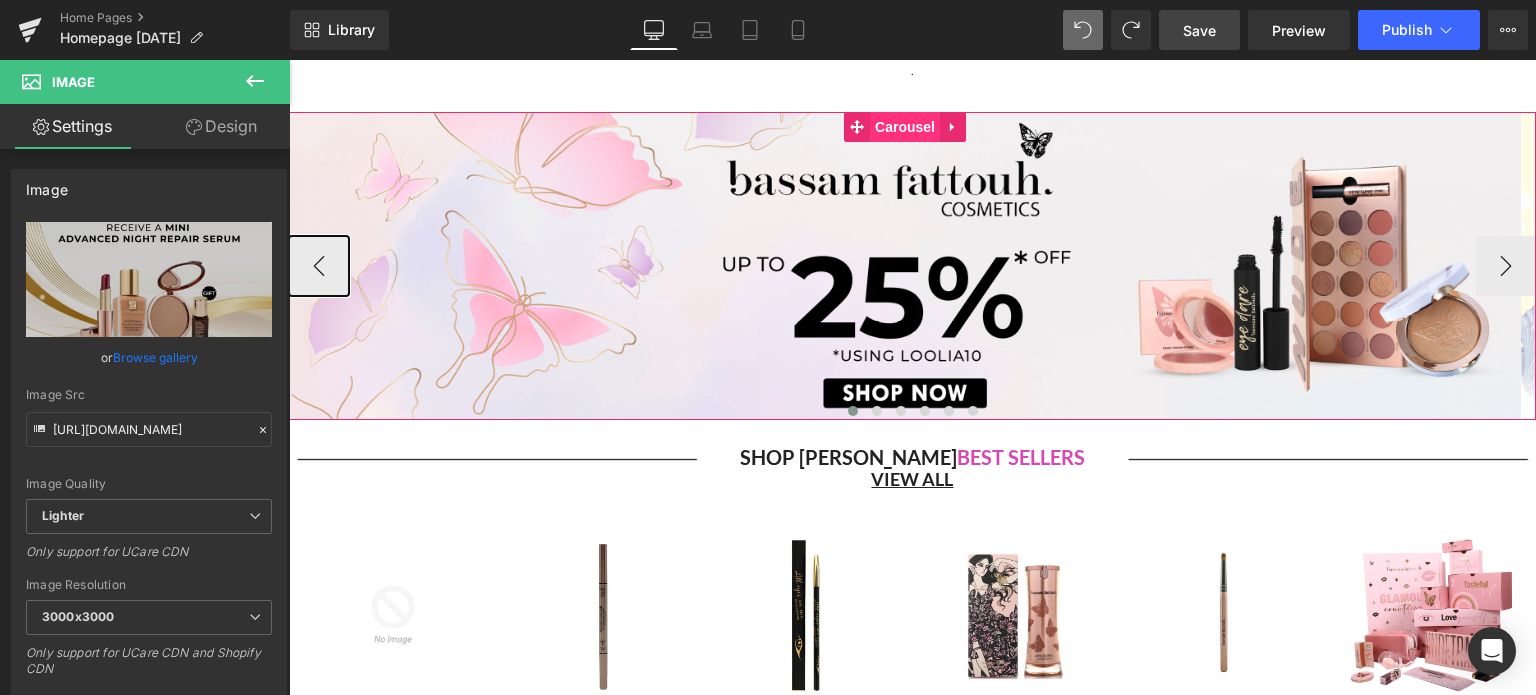click on "Carousel" at bounding box center (905, 127) 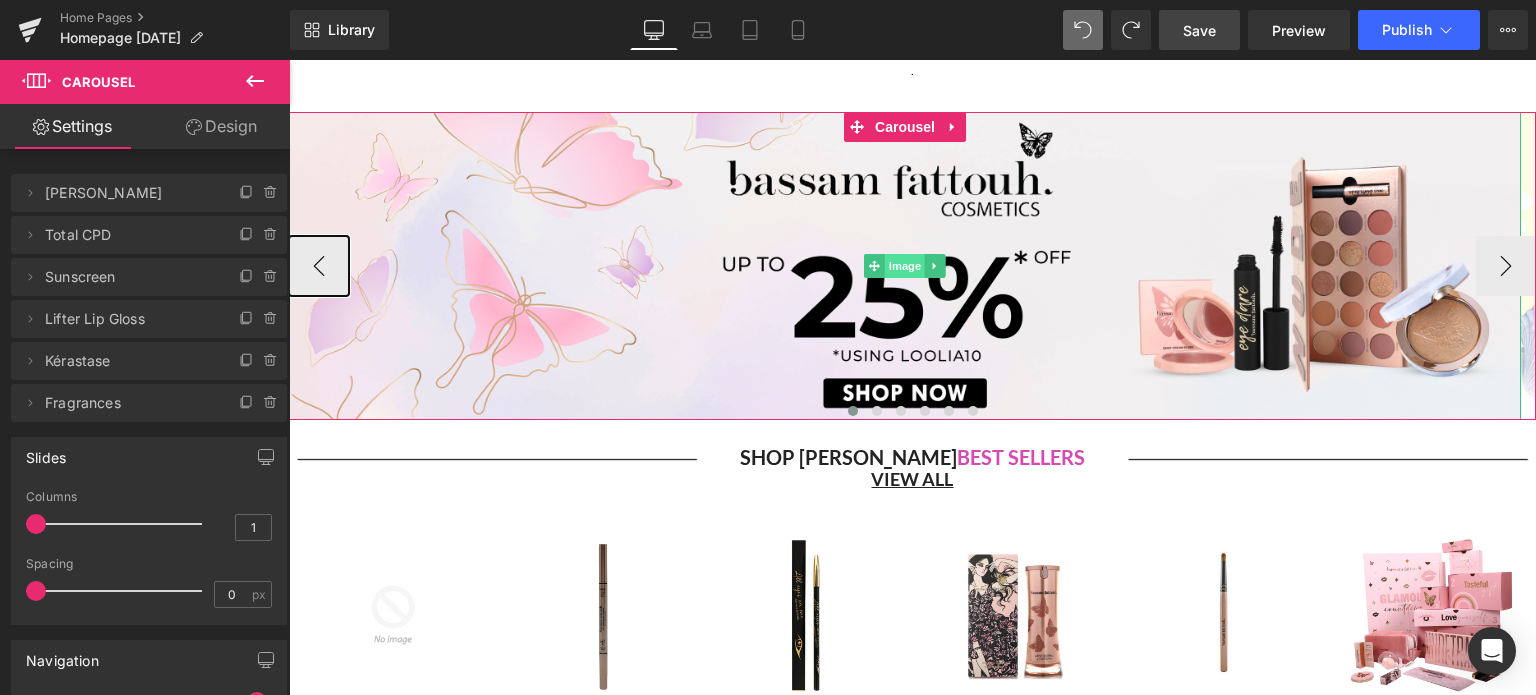 click on "Image" at bounding box center (905, 266) 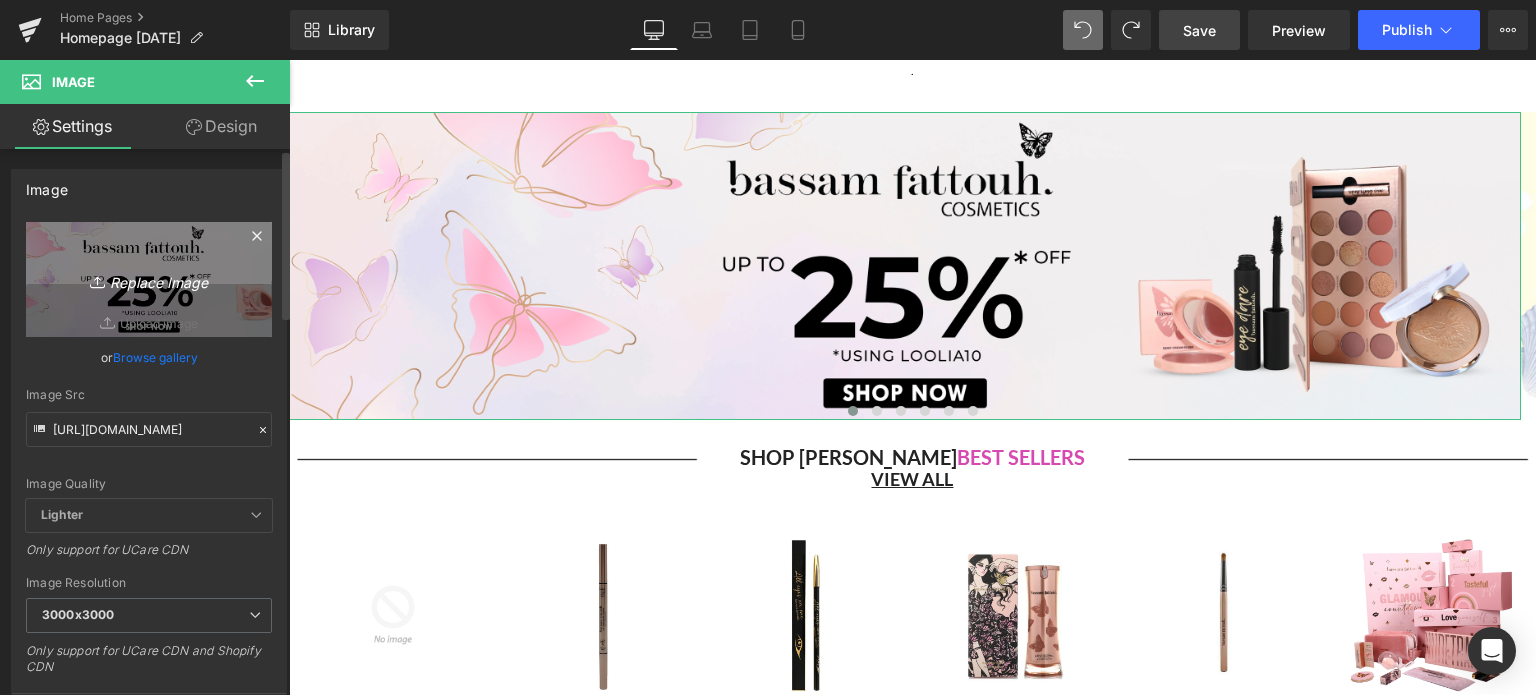 click on "Replace Image" at bounding box center (149, 279) 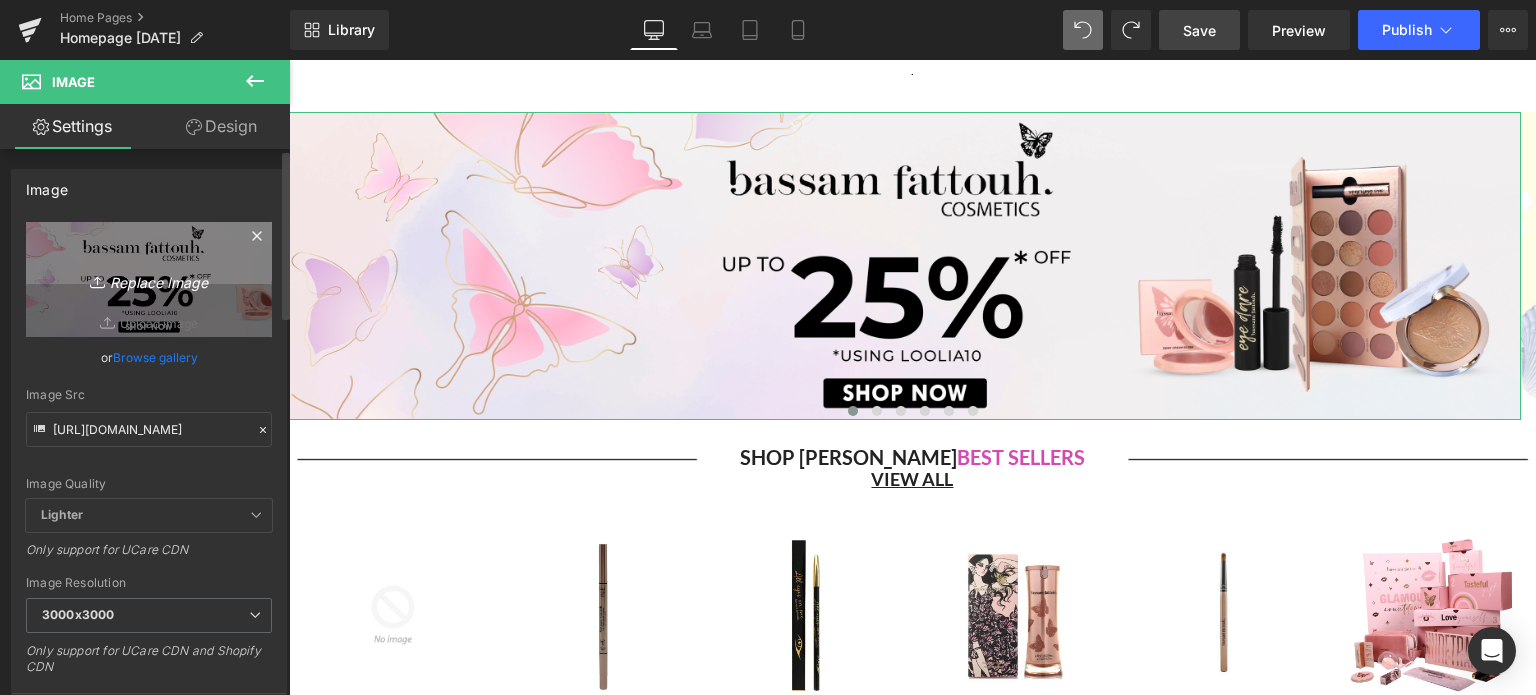 type on "C:\fakepath\new bf main mobile.png" 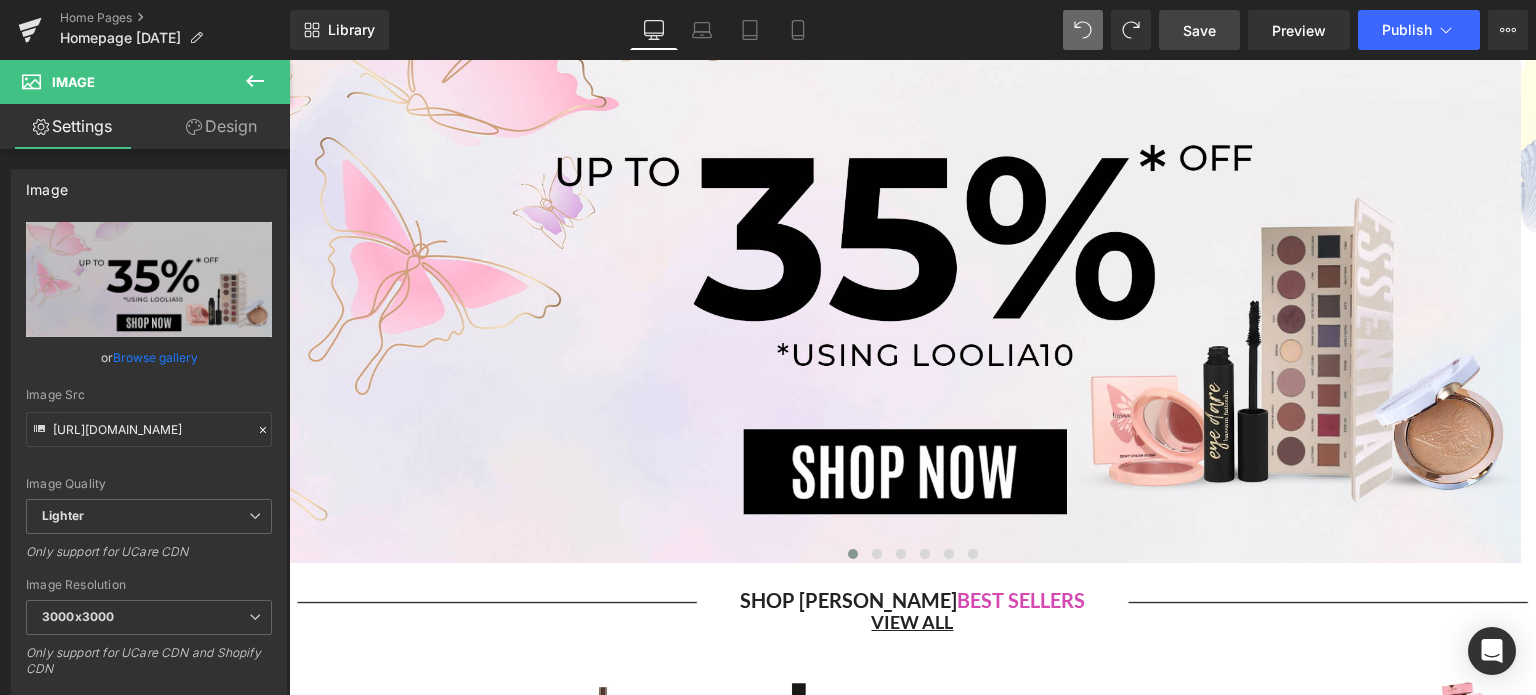 scroll, scrollTop: 380, scrollLeft: 0, axis: vertical 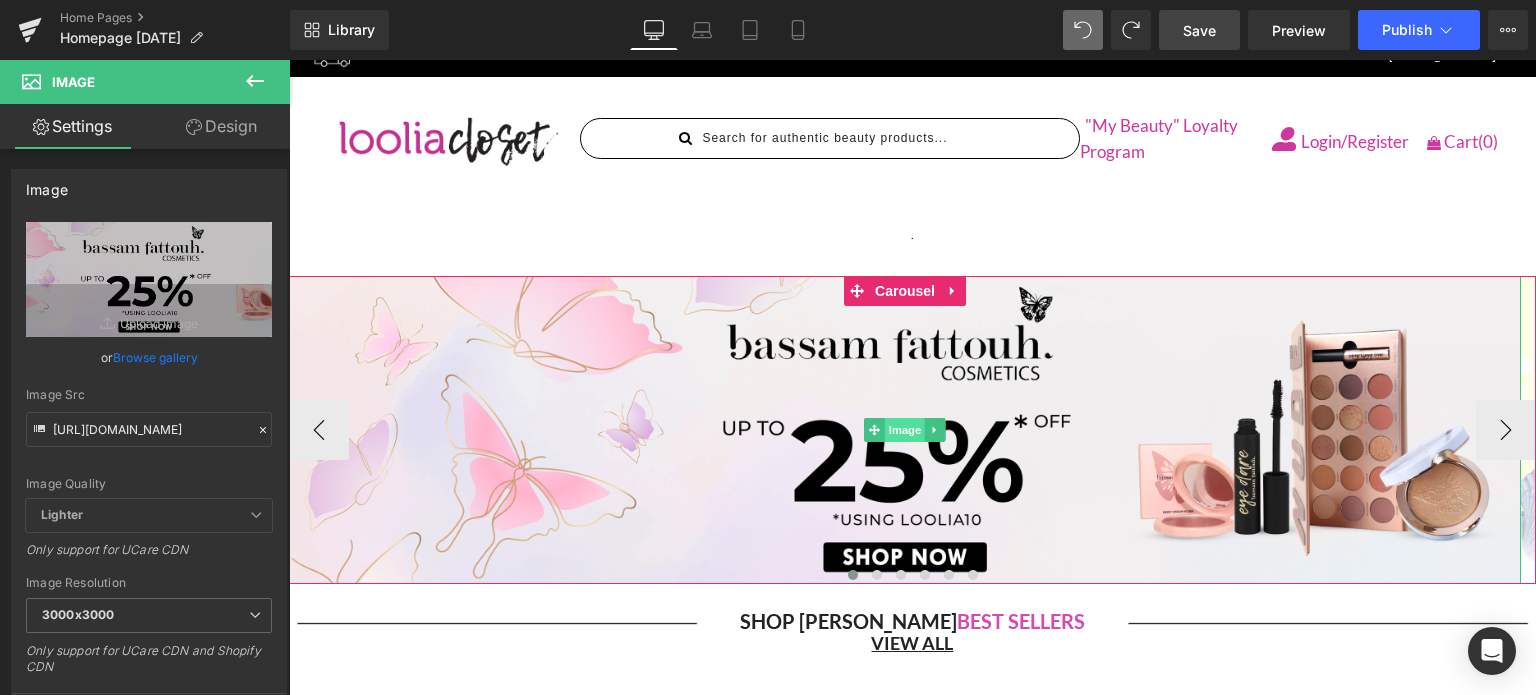 click on "Image" at bounding box center [905, 430] 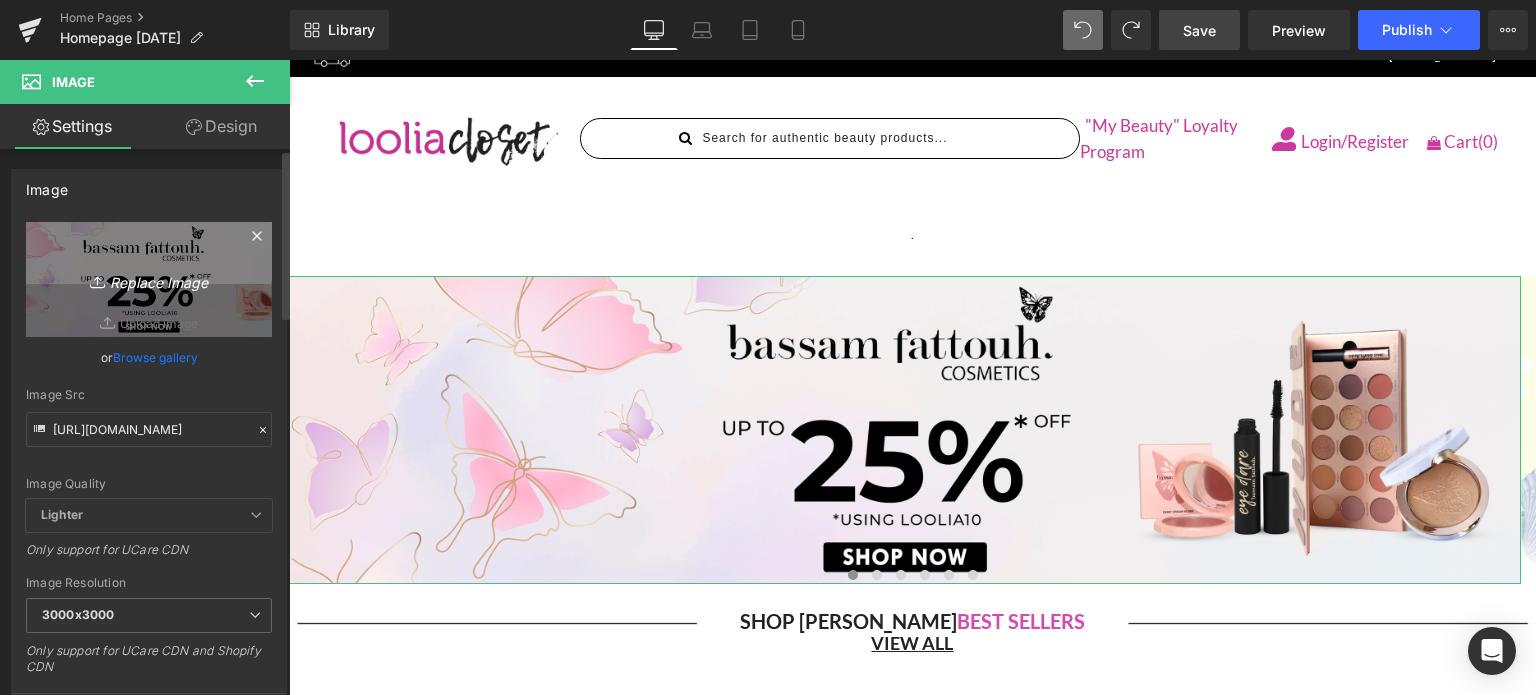 click on "Replace Image" at bounding box center [149, 279] 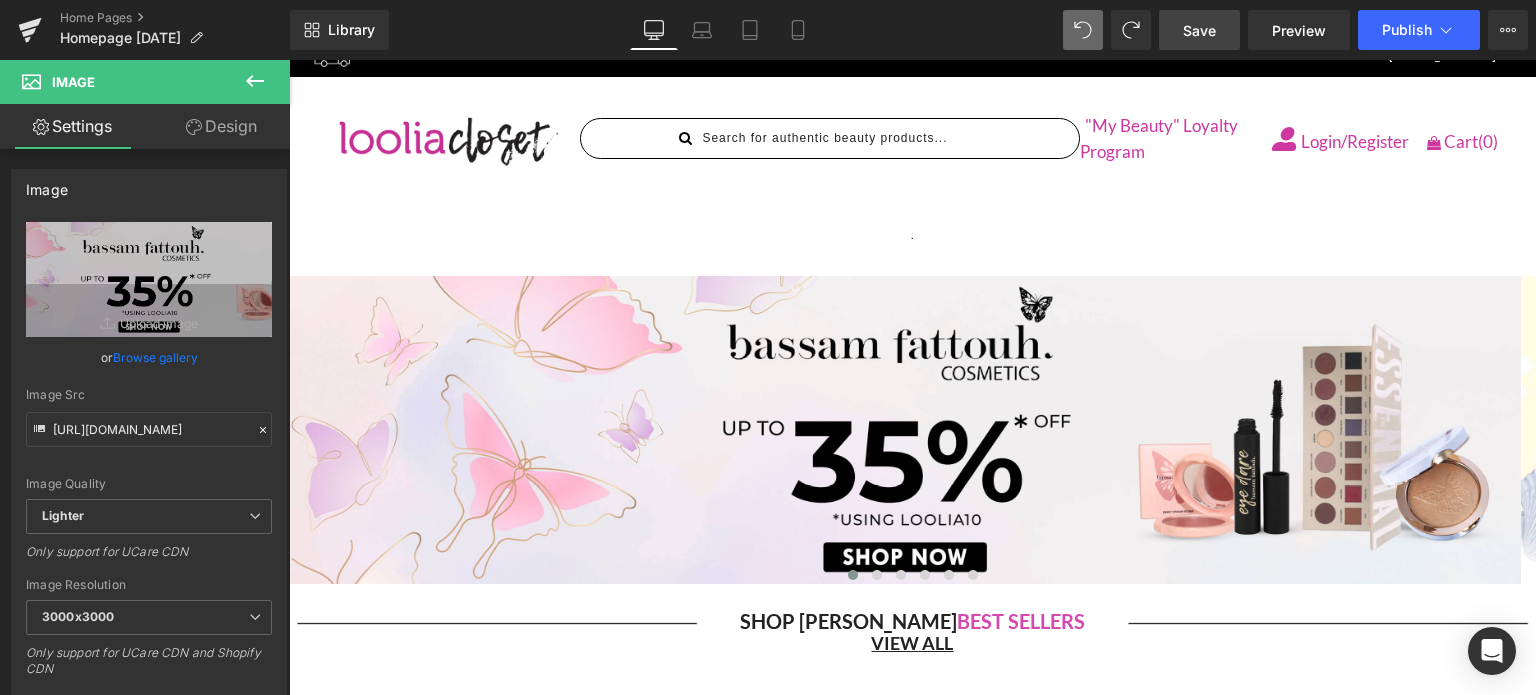click on "Save" at bounding box center (1199, 30) 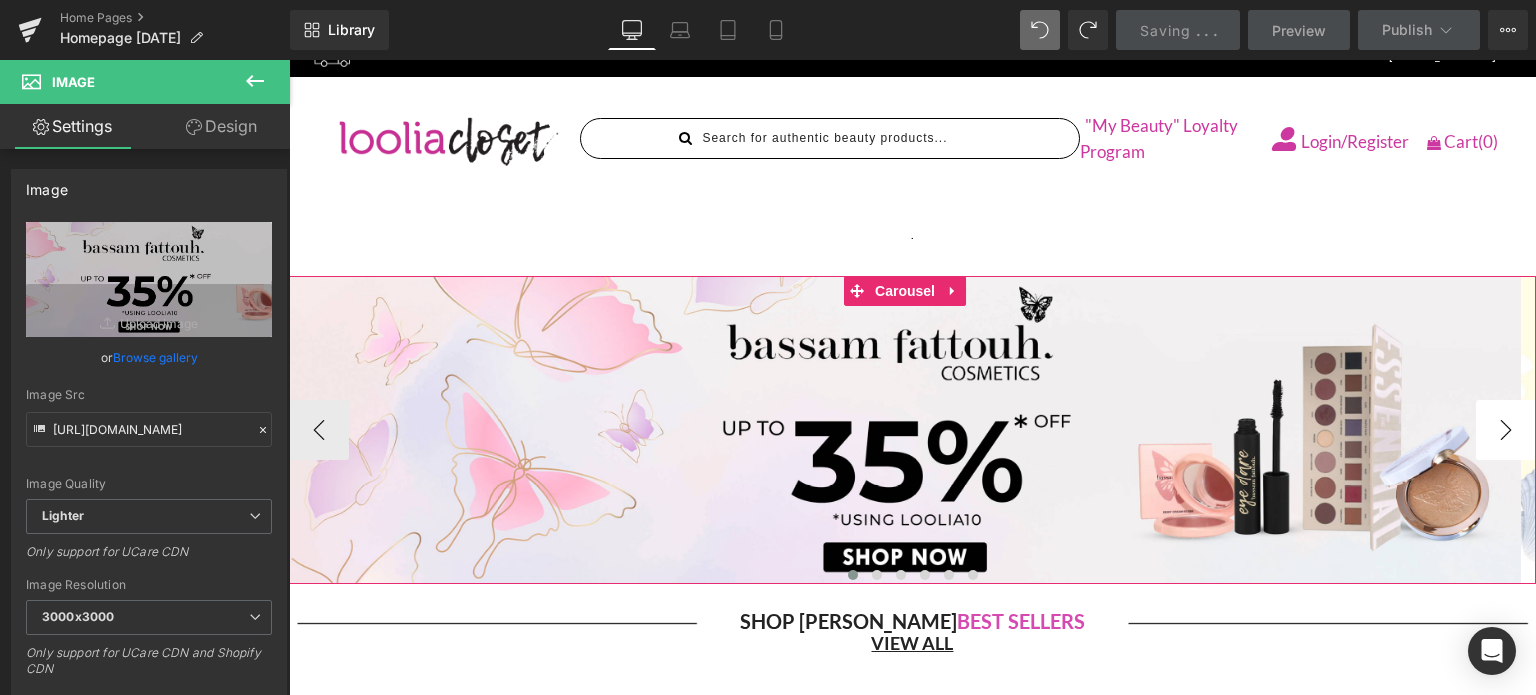 click on "›" at bounding box center (1506, 430) 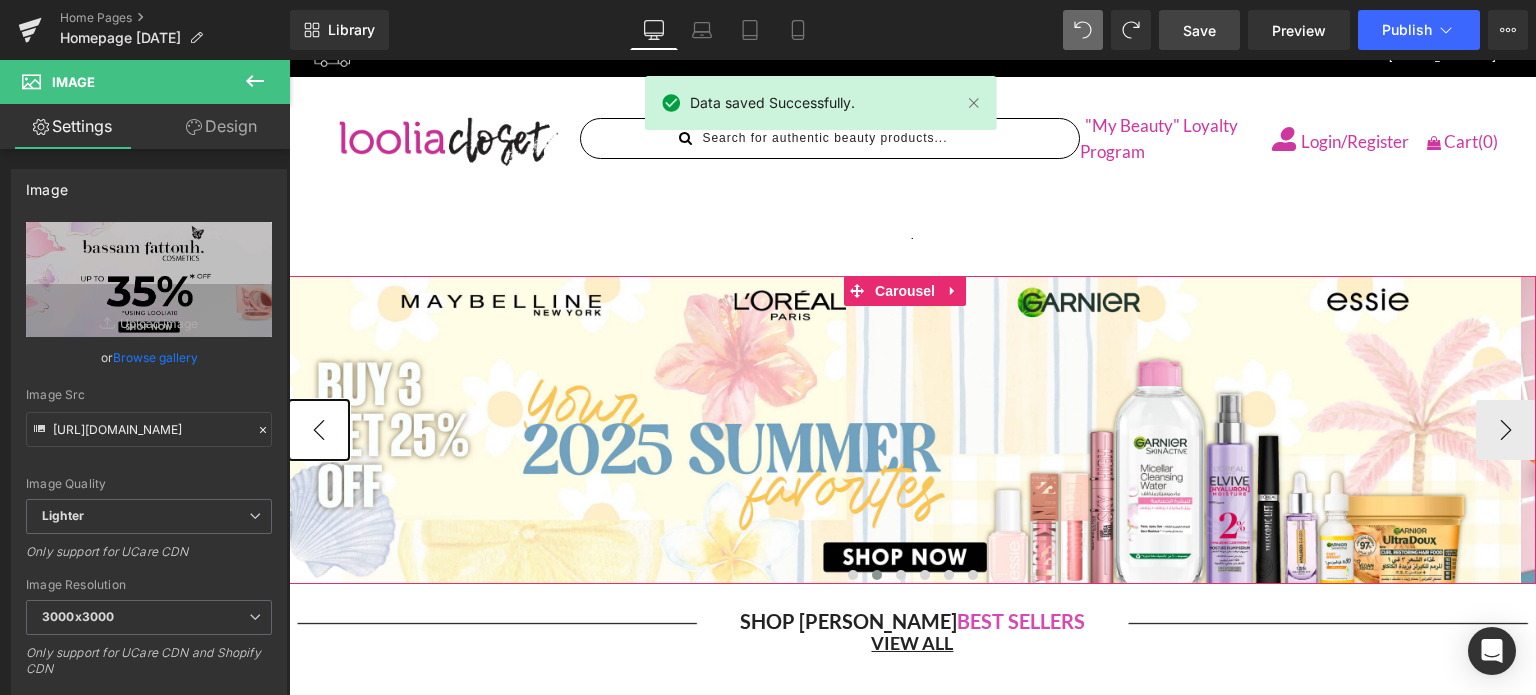 click on "‹" at bounding box center (319, 430) 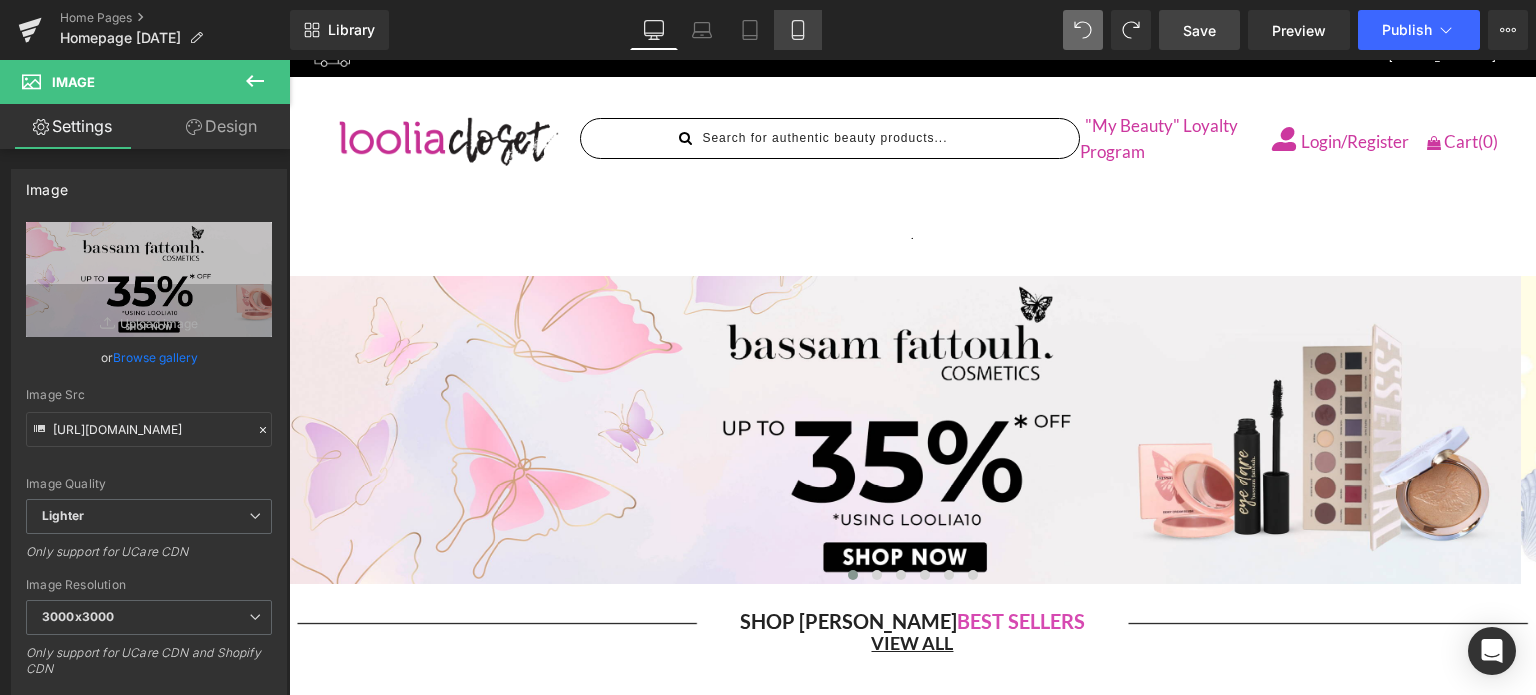 click 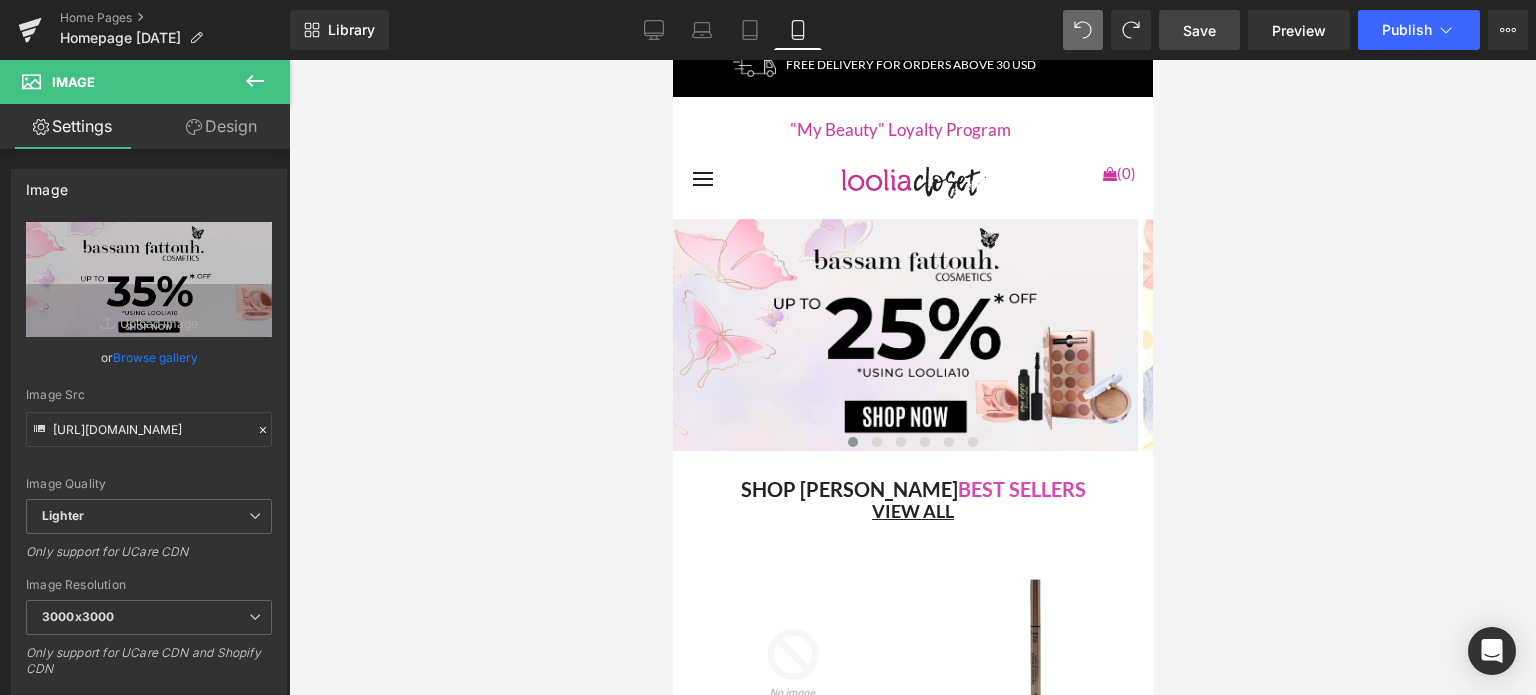 scroll, scrollTop: 0, scrollLeft: 0, axis: both 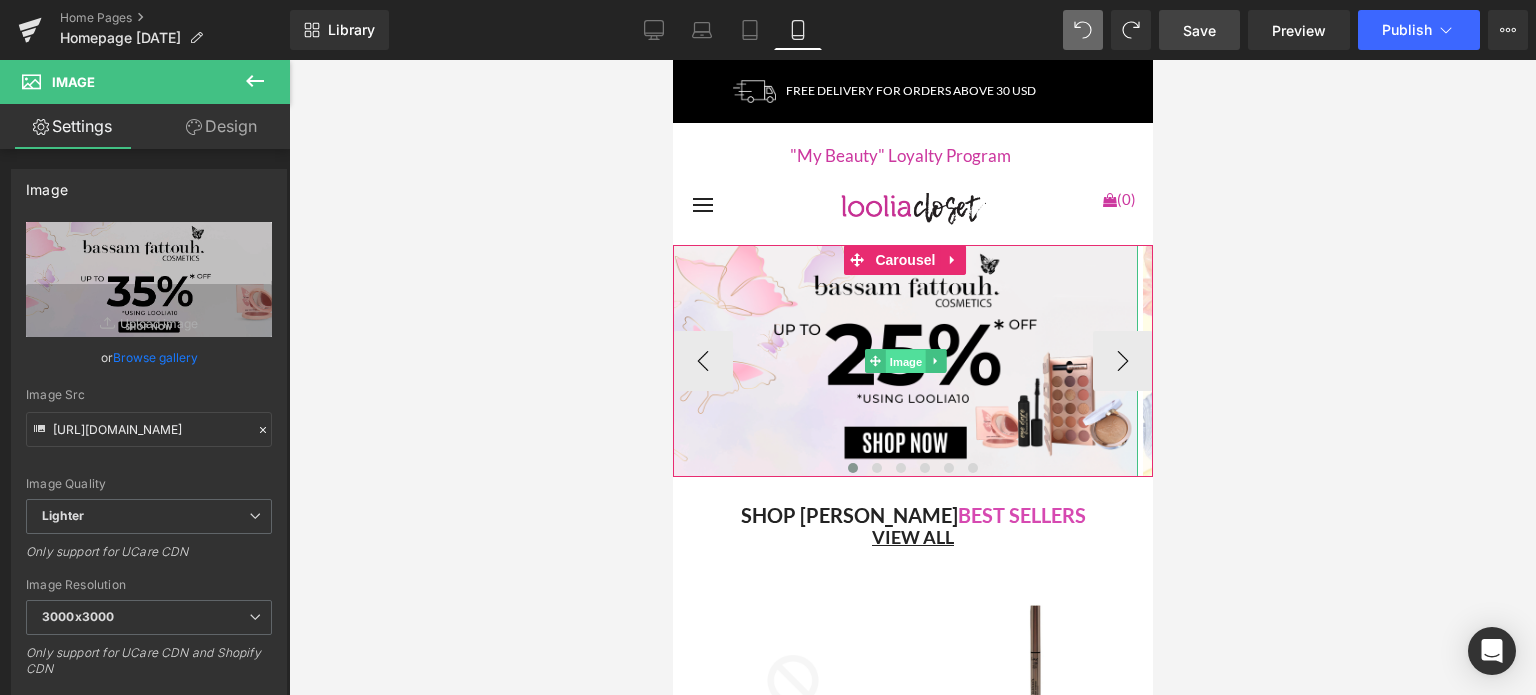 click on "Image" at bounding box center [904, 362] 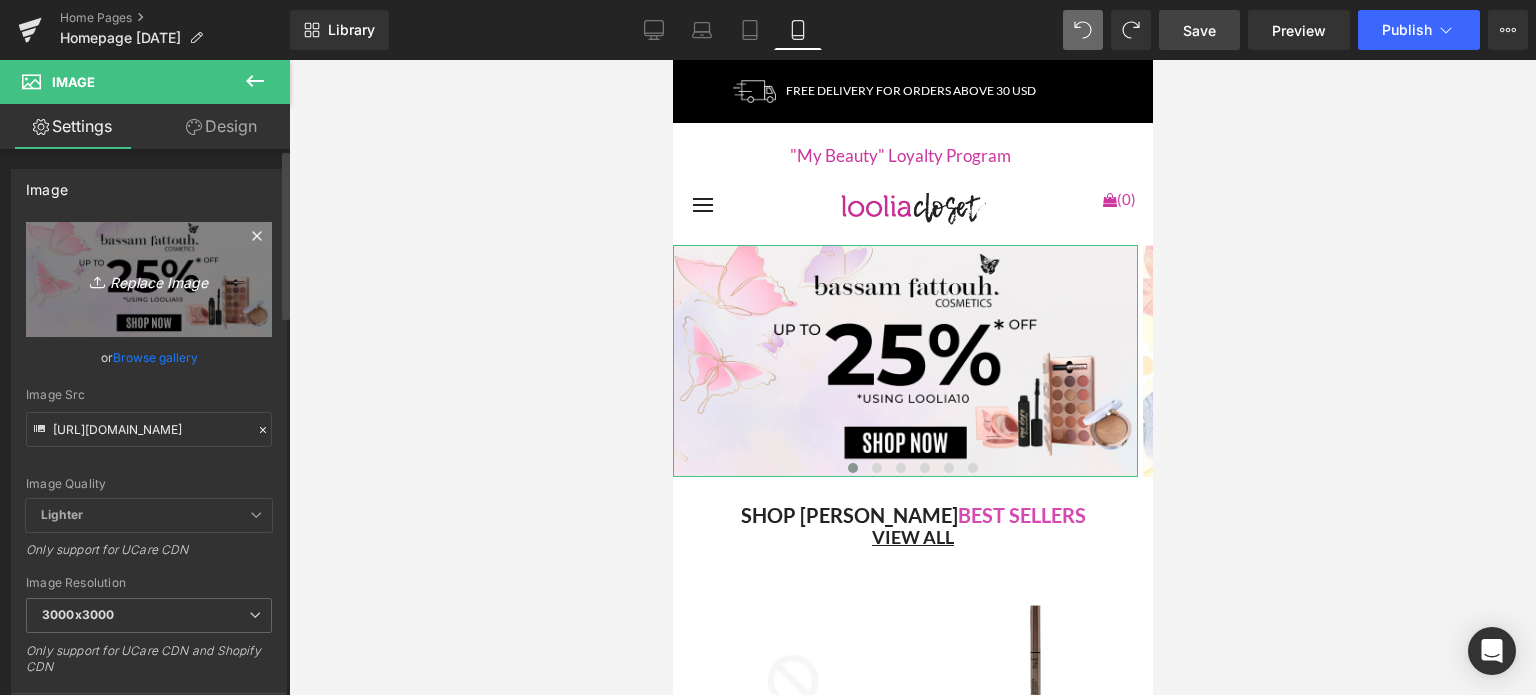 click on "Replace Image" at bounding box center (149, 279) 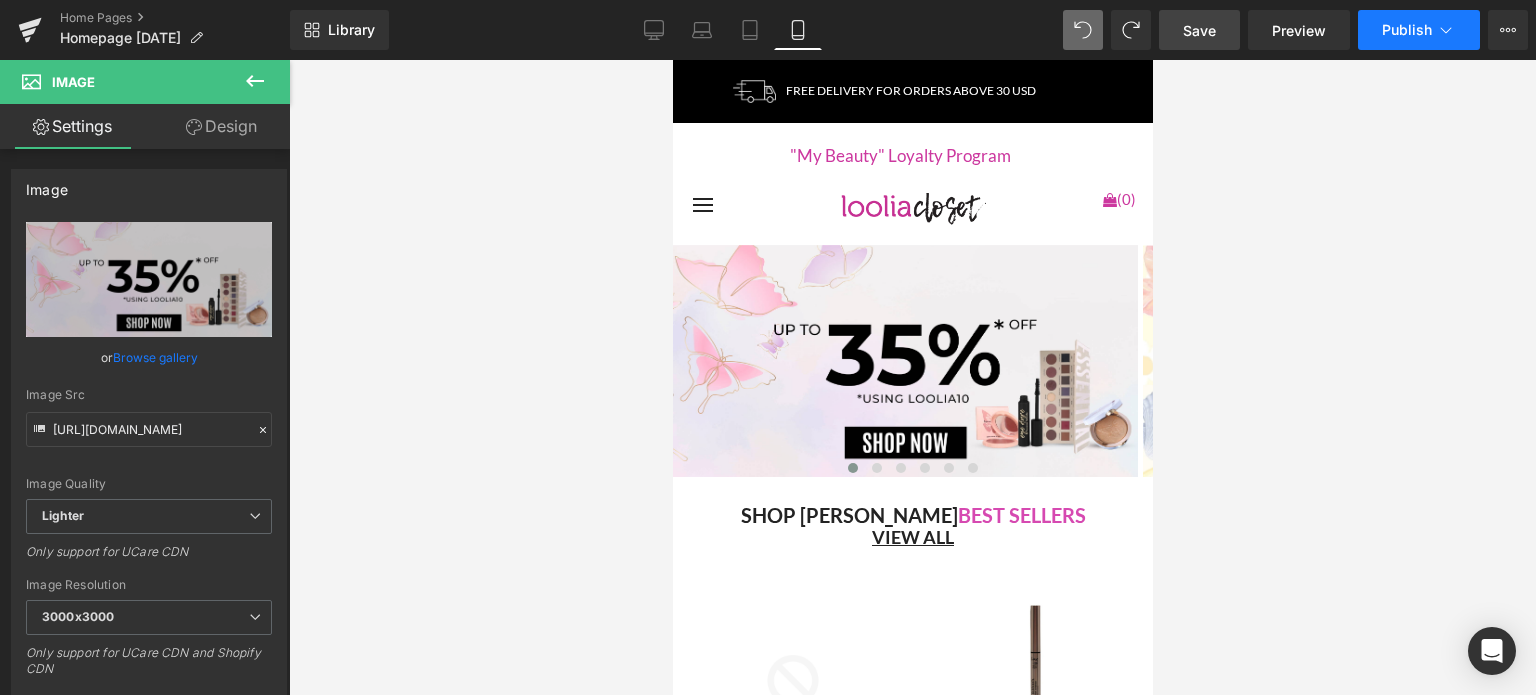 click on "Publish" at bounding box center (1407, 30) 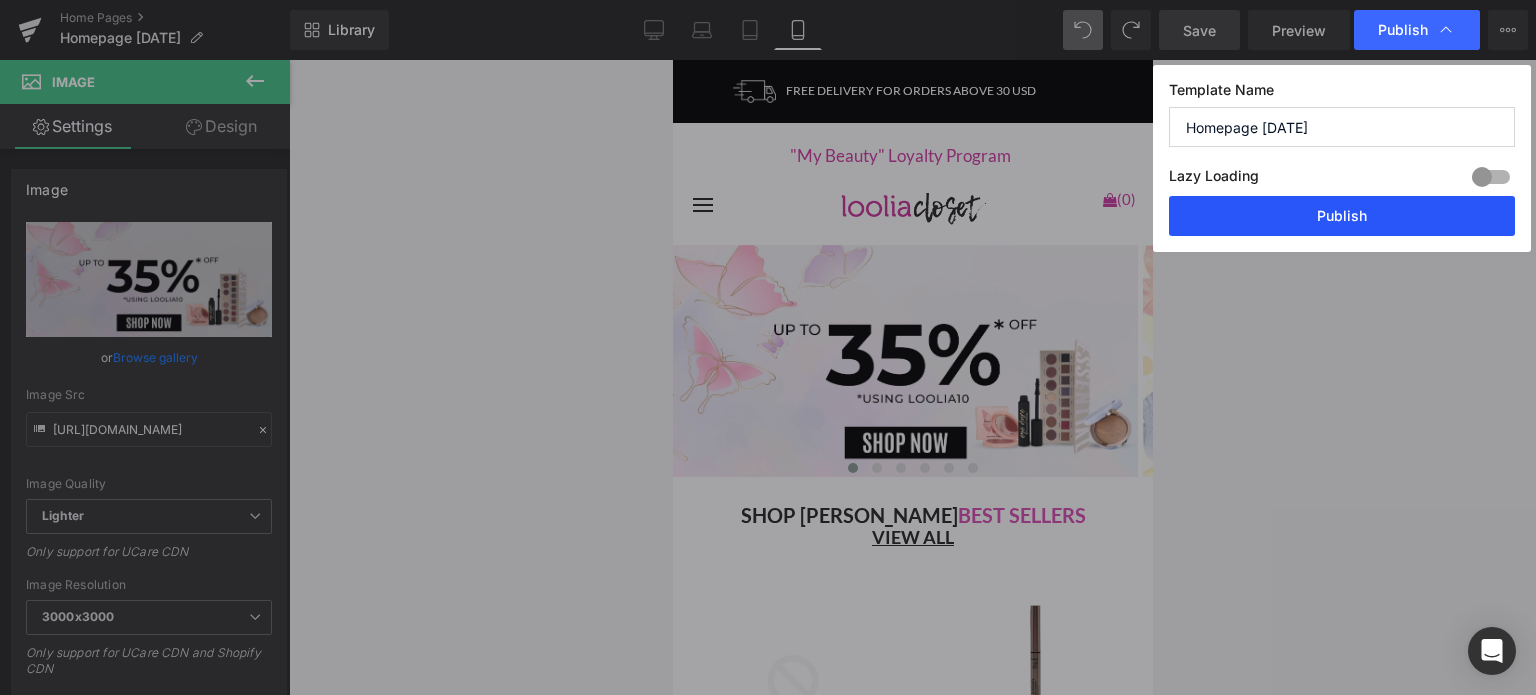 click on "Publish" at bounding box center [1342, 216] 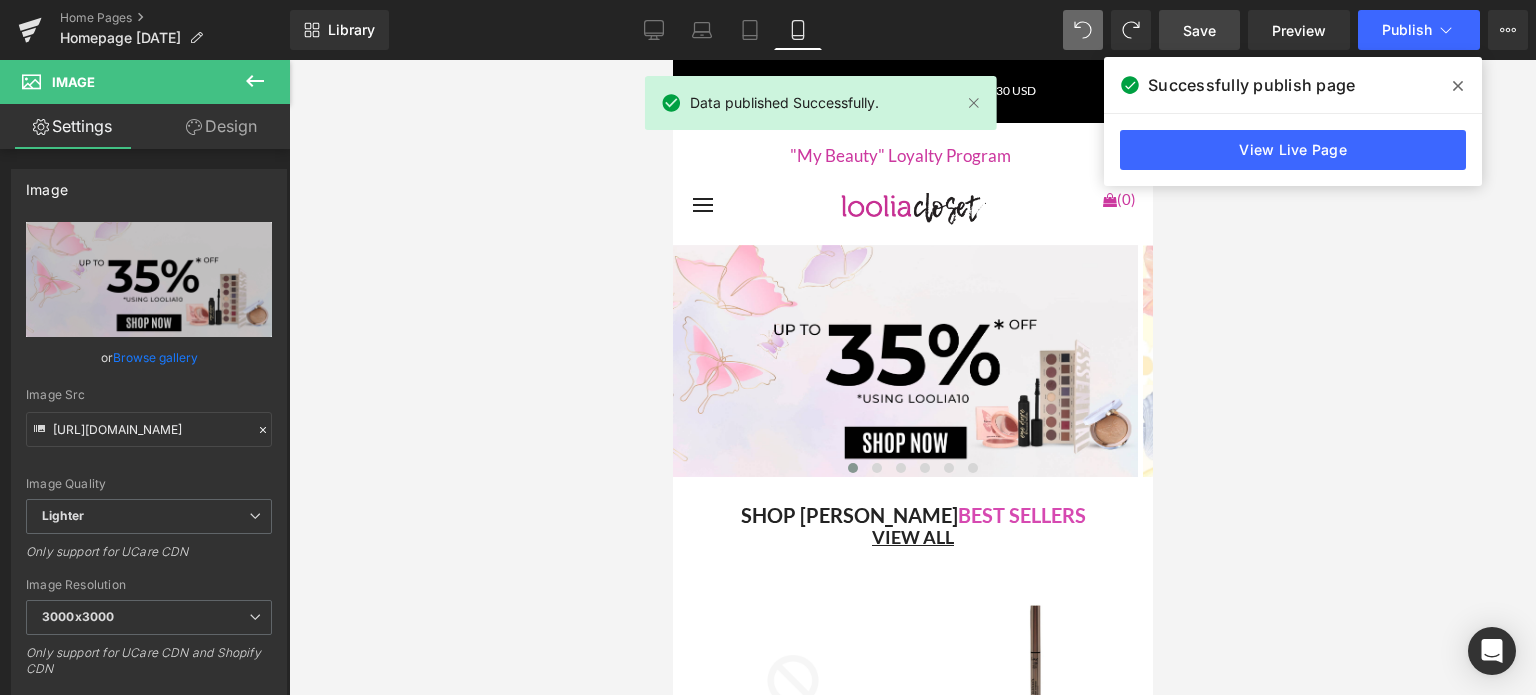 click 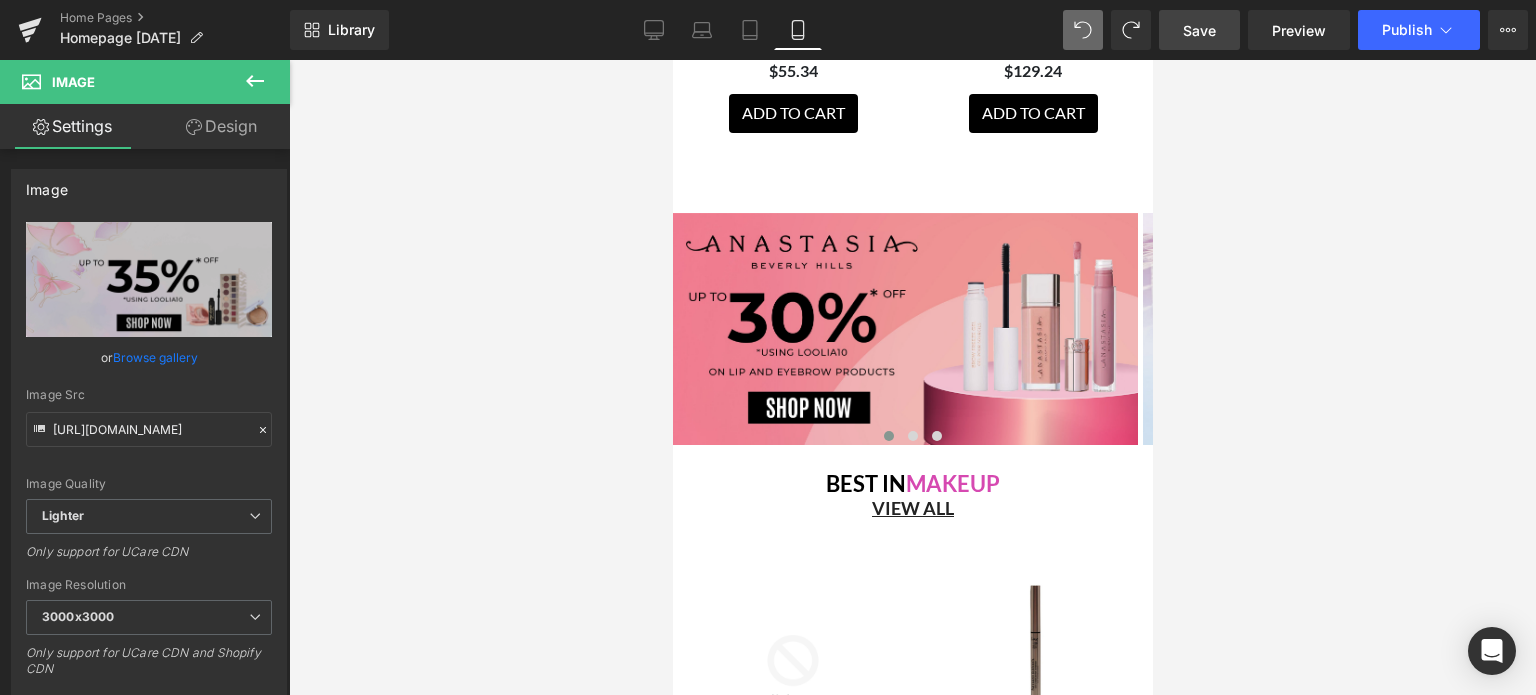 scroll, scrollTop: 3525, scrollLeft: 0, axis: vertical 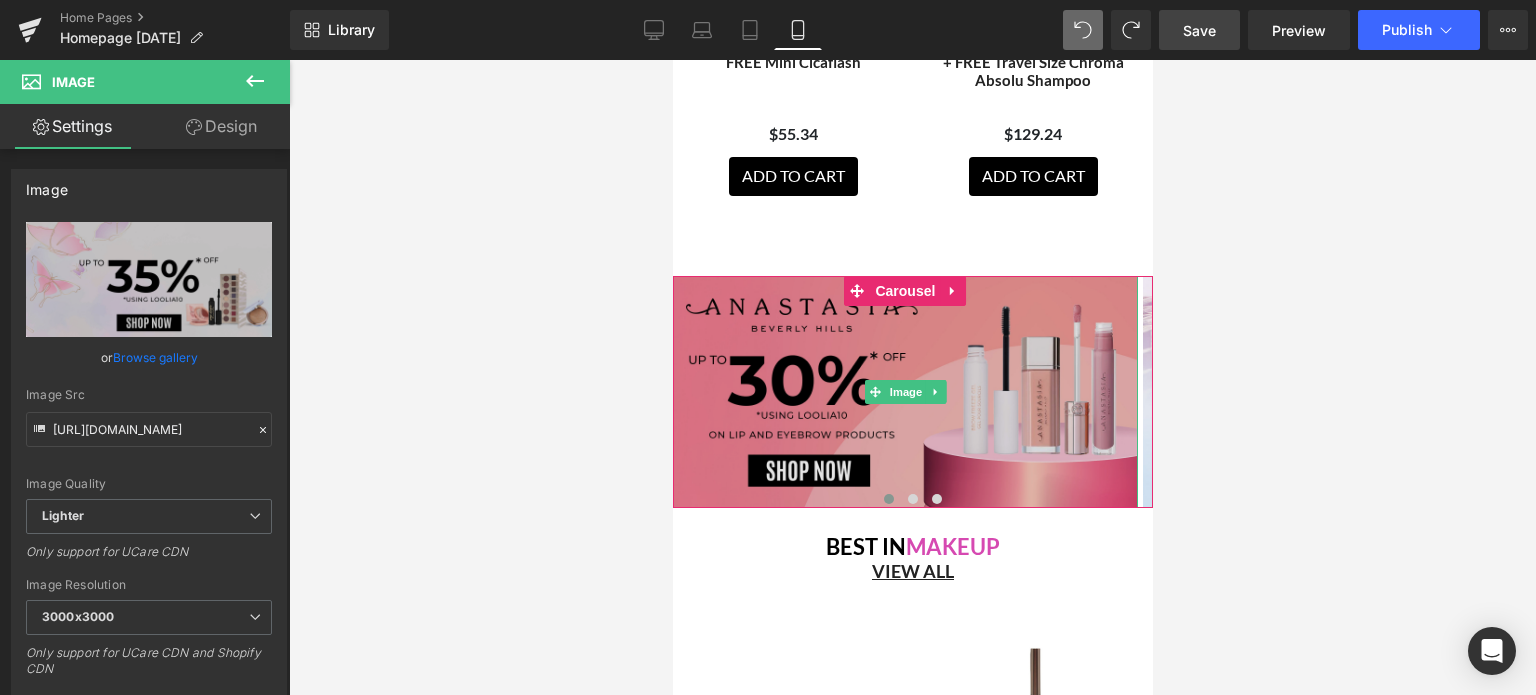 click at bounding box center (904, 392) 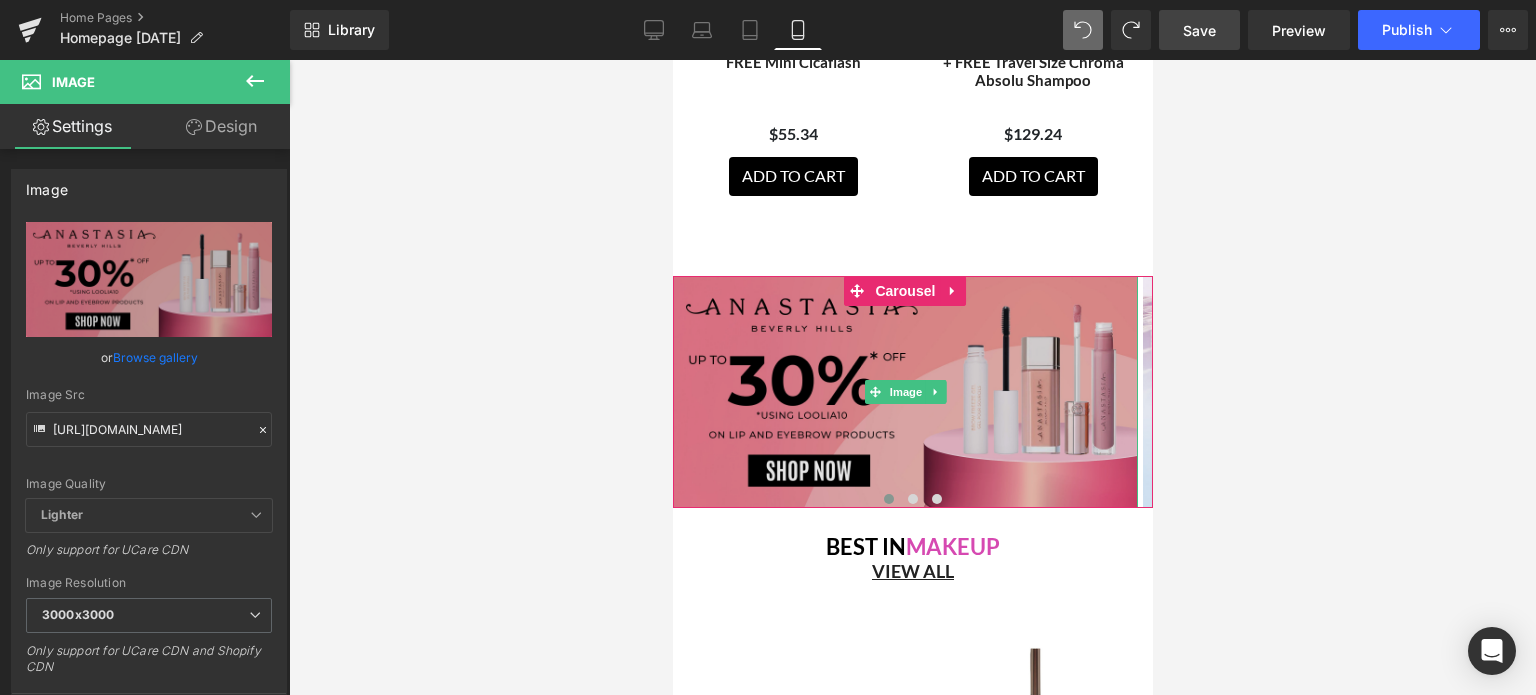 click at bounding box center (904, 392) 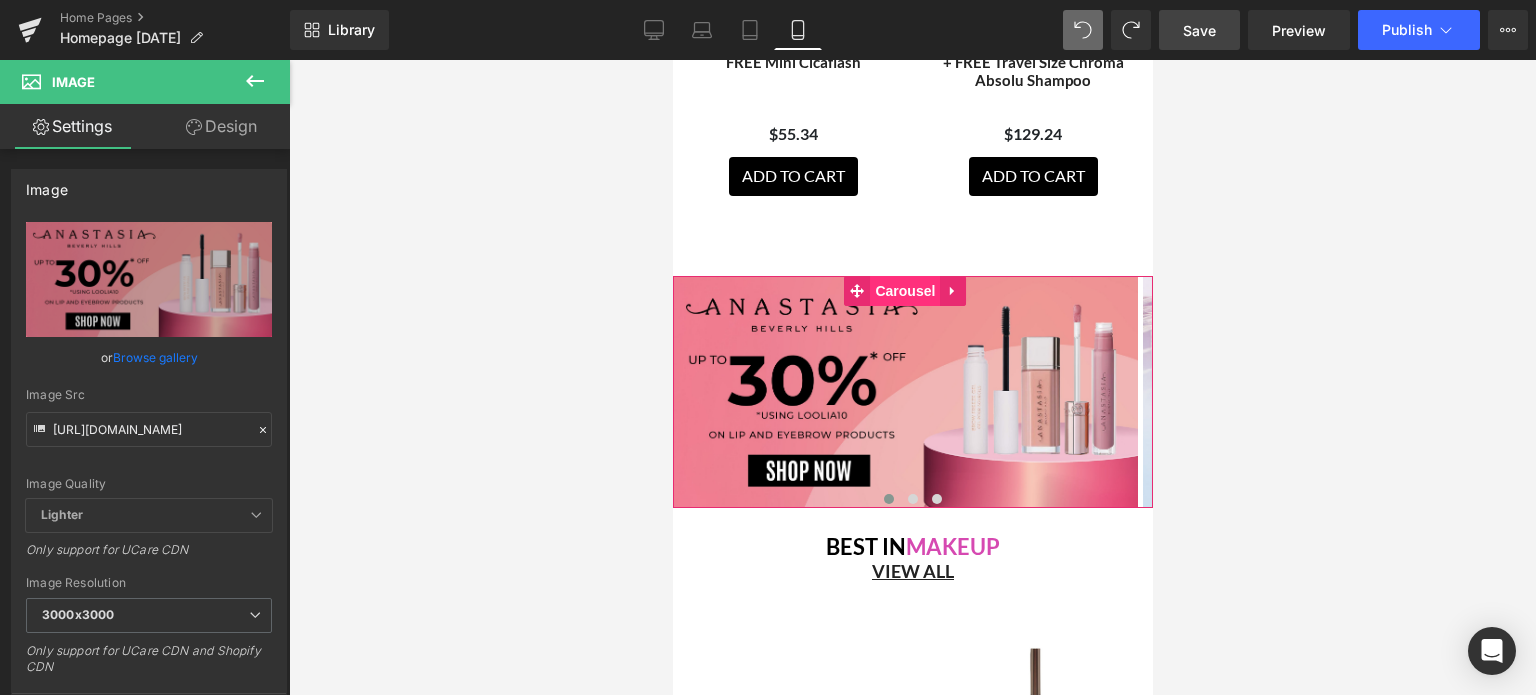 click on "Carousel" at bounding box center (904, 291) 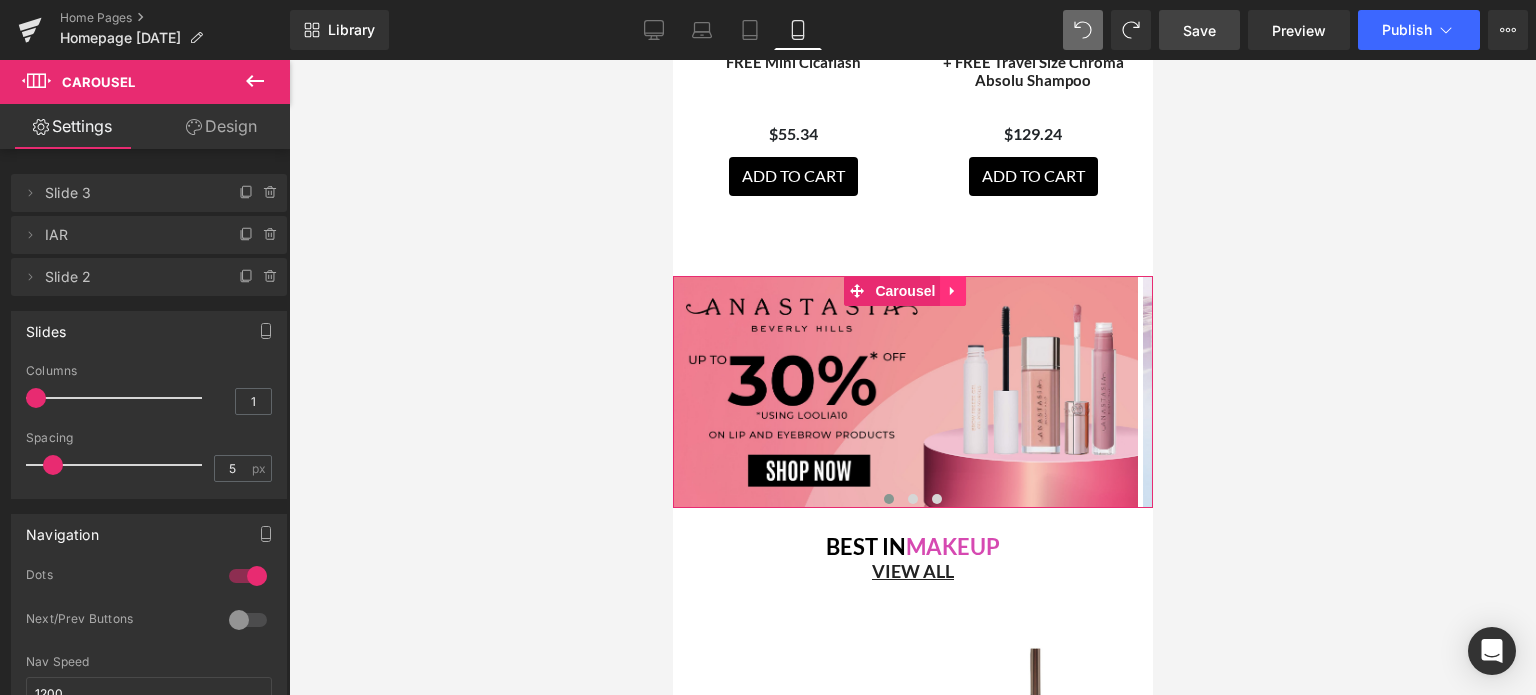 click 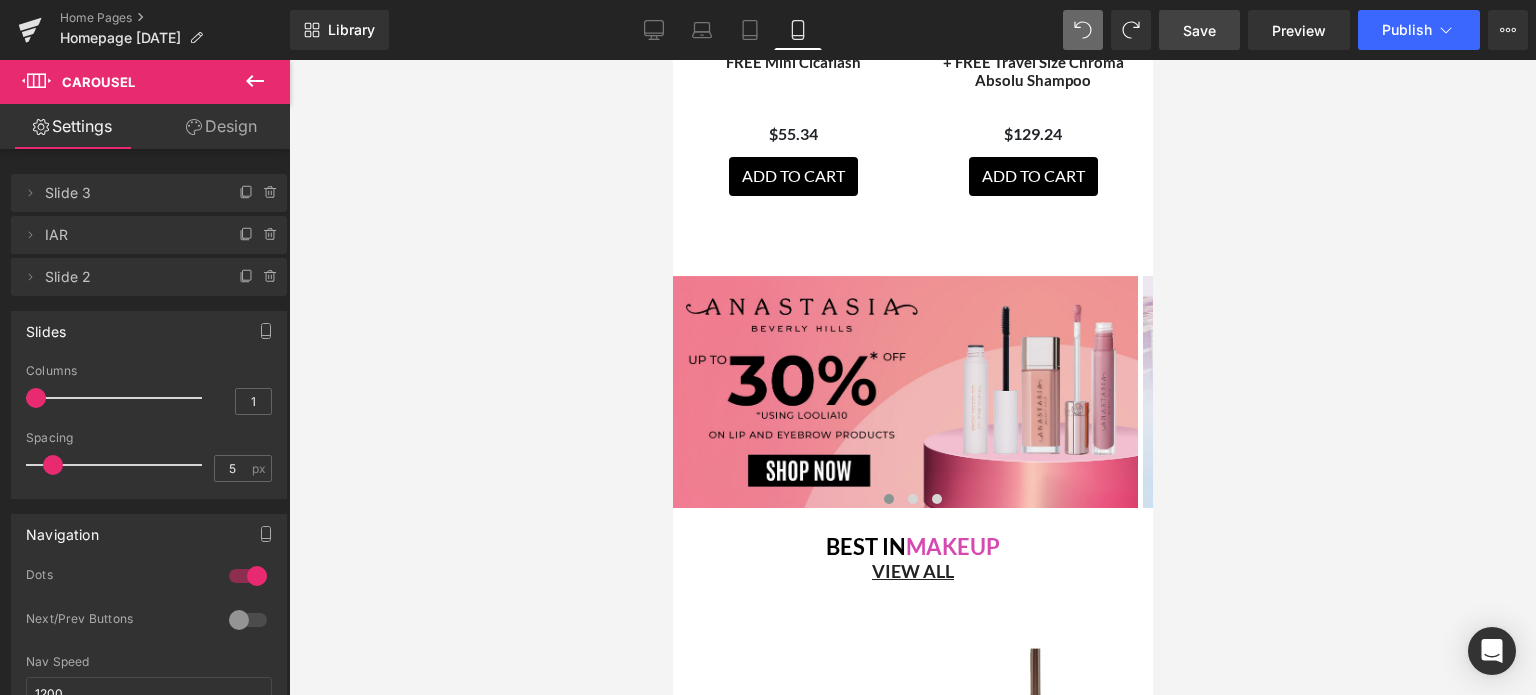 click at bounding box center [912, 377] 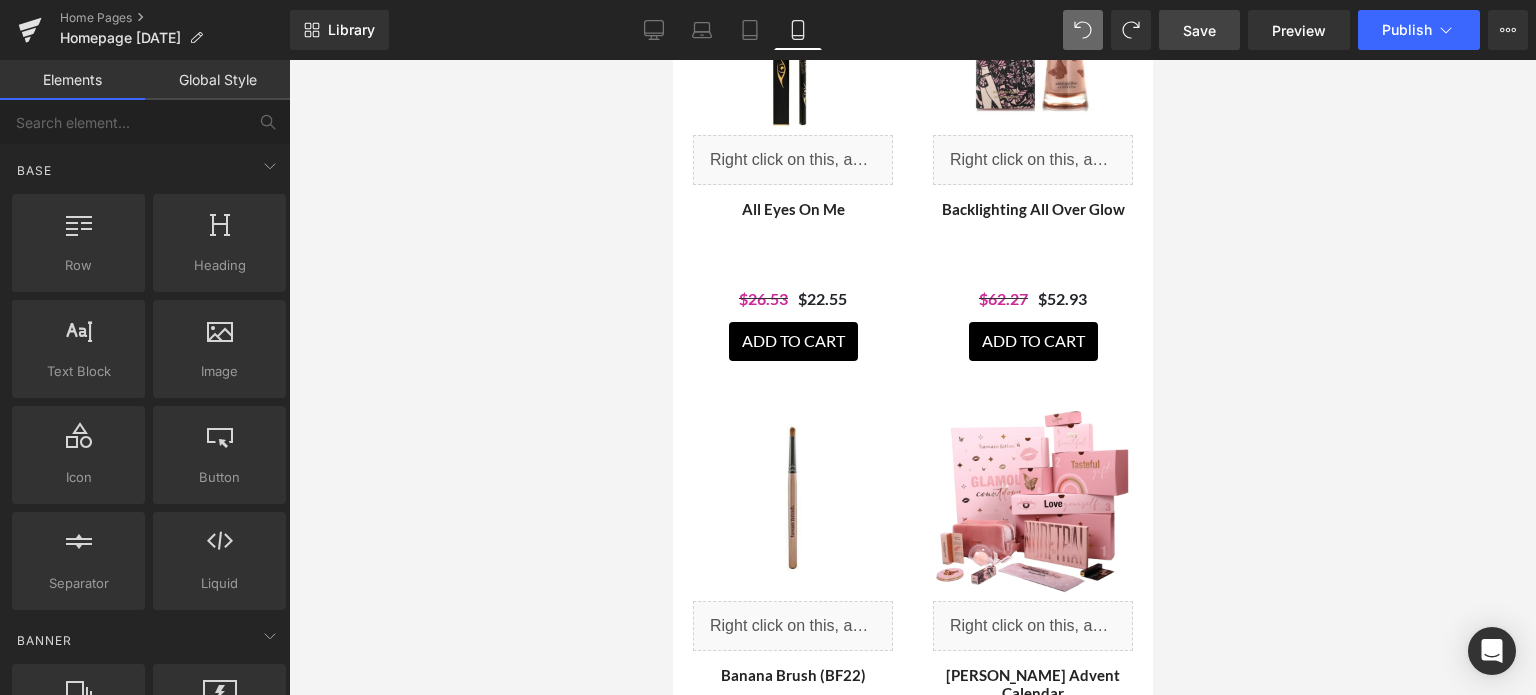 scroll, scrollTop: 974, scrollLeft: 0, axis: vertical 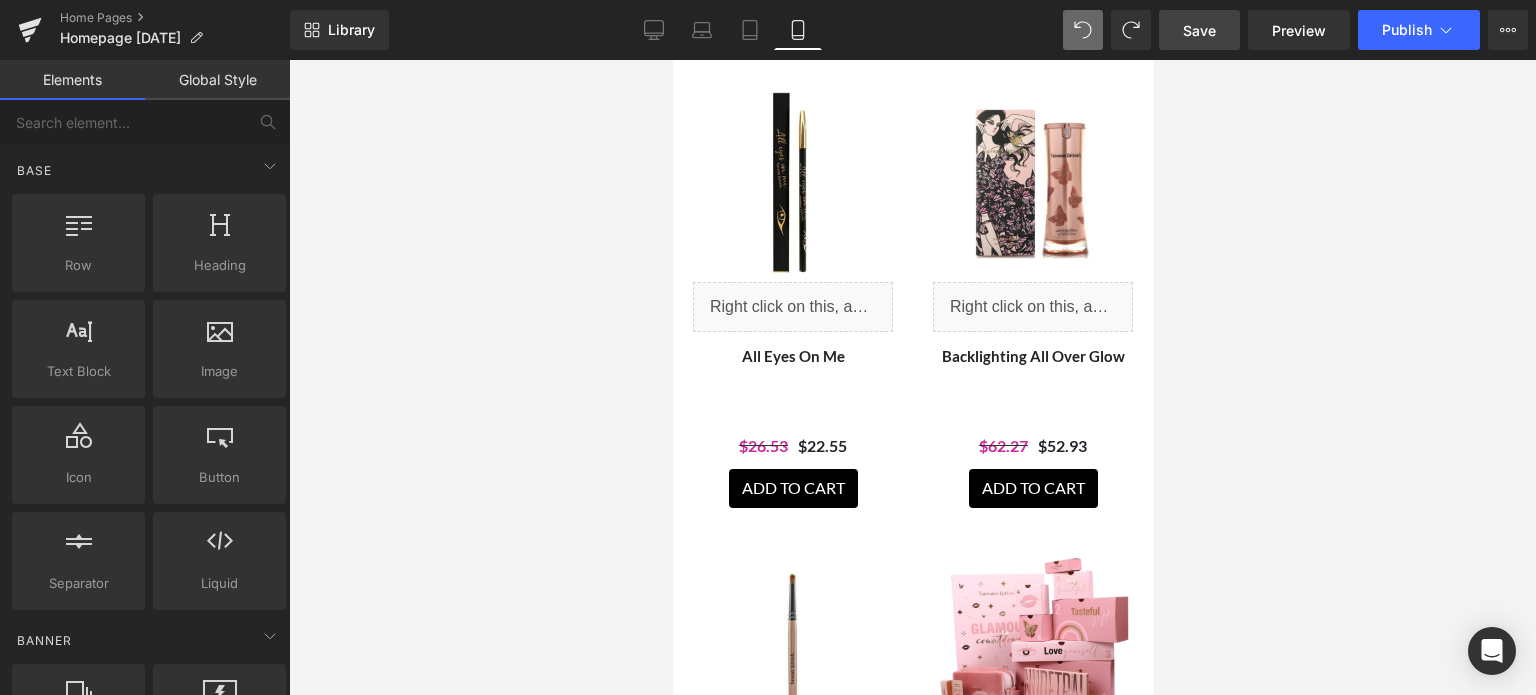 drag, startPoint x: 1141, startPoint y: 224, endPoint x: 1844, endPoint y: 185, distance: 704.08093 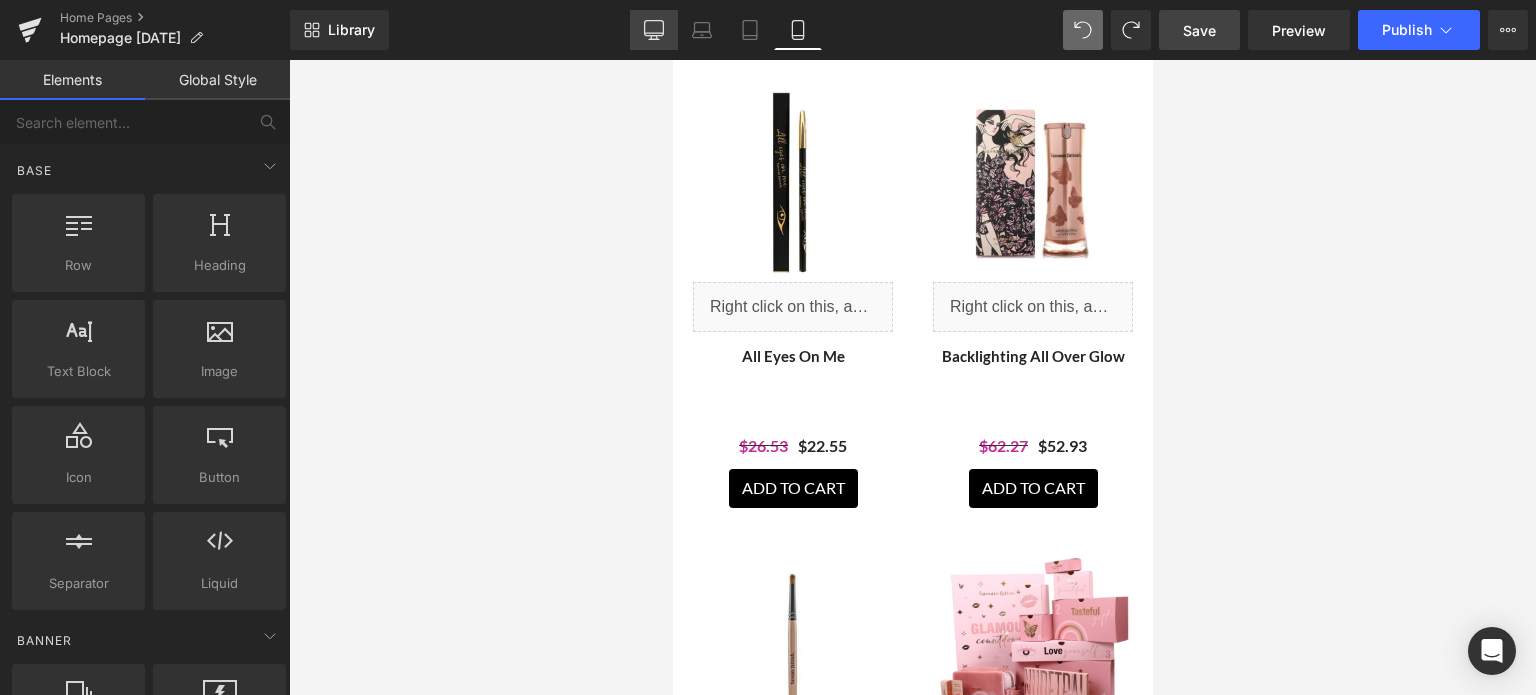 click 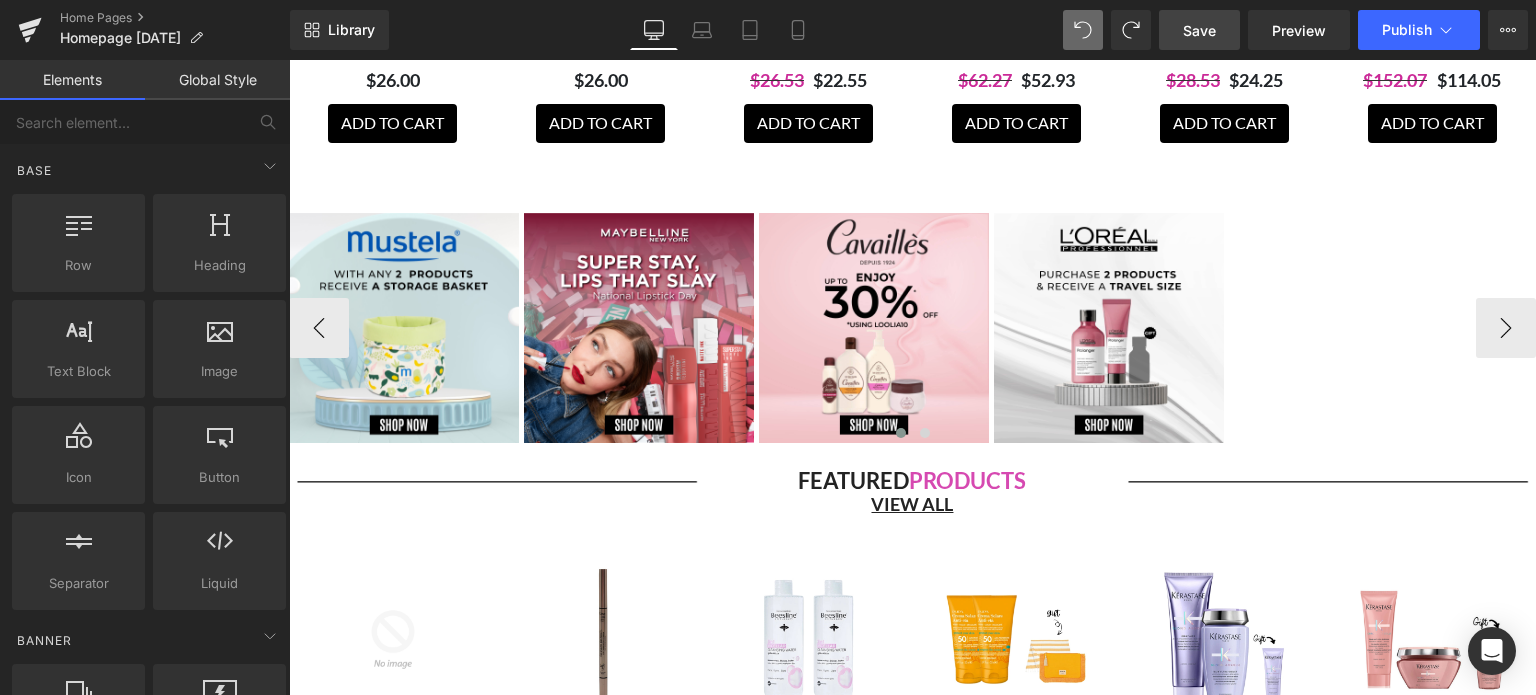 scroll, scrollTop: 1112, scrollLeft: 0, axis: vertical 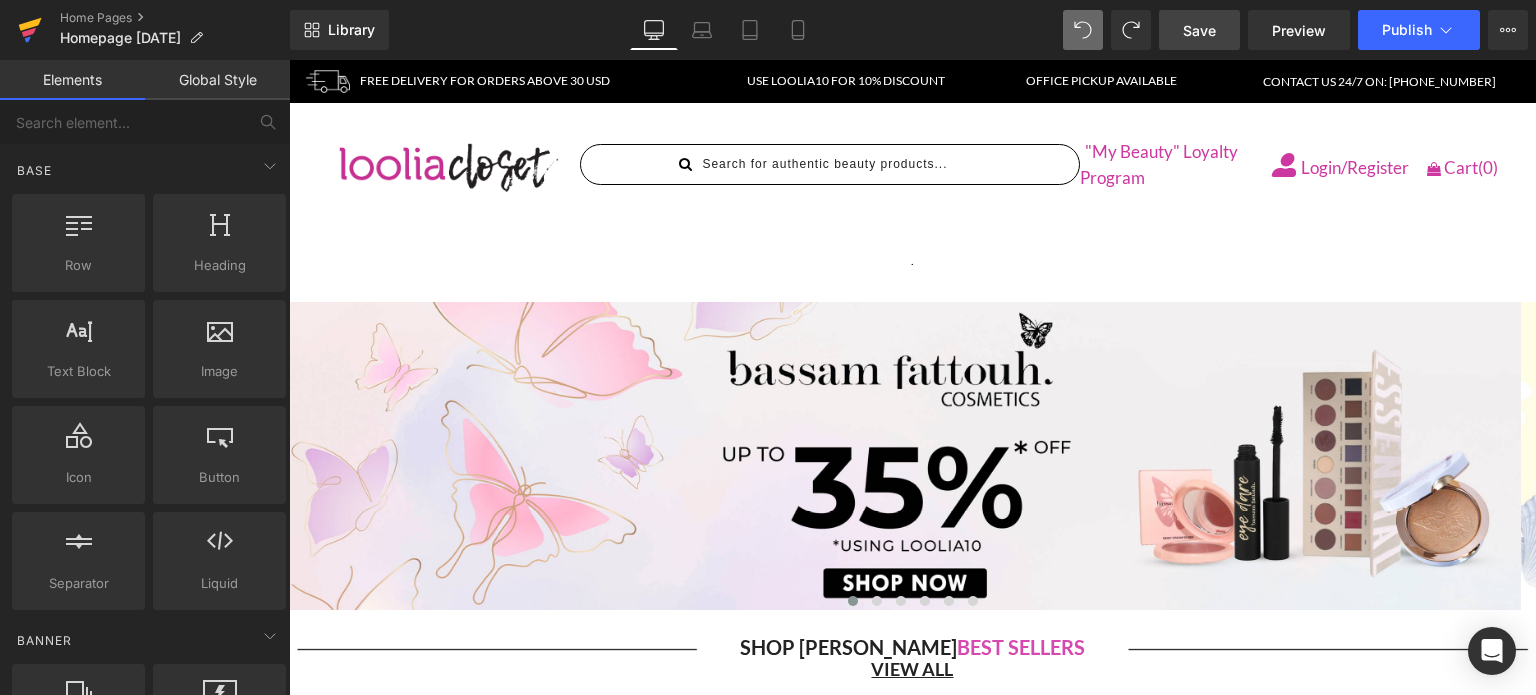 click 